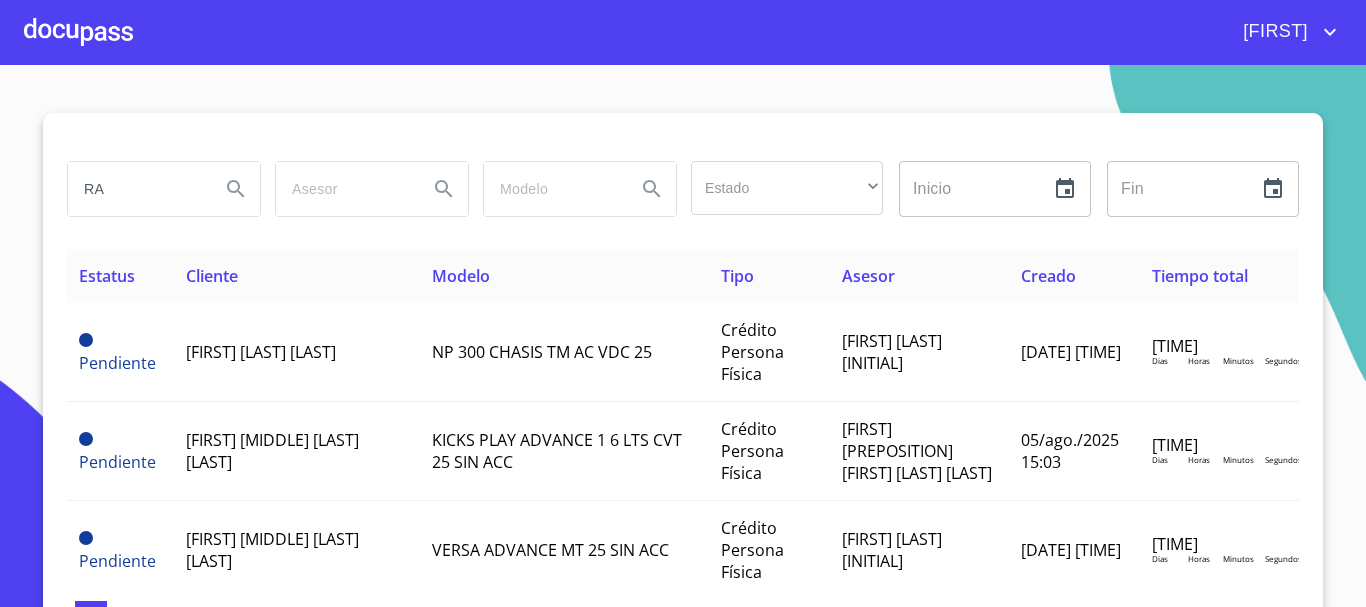 click at bounding box center [78, 32] 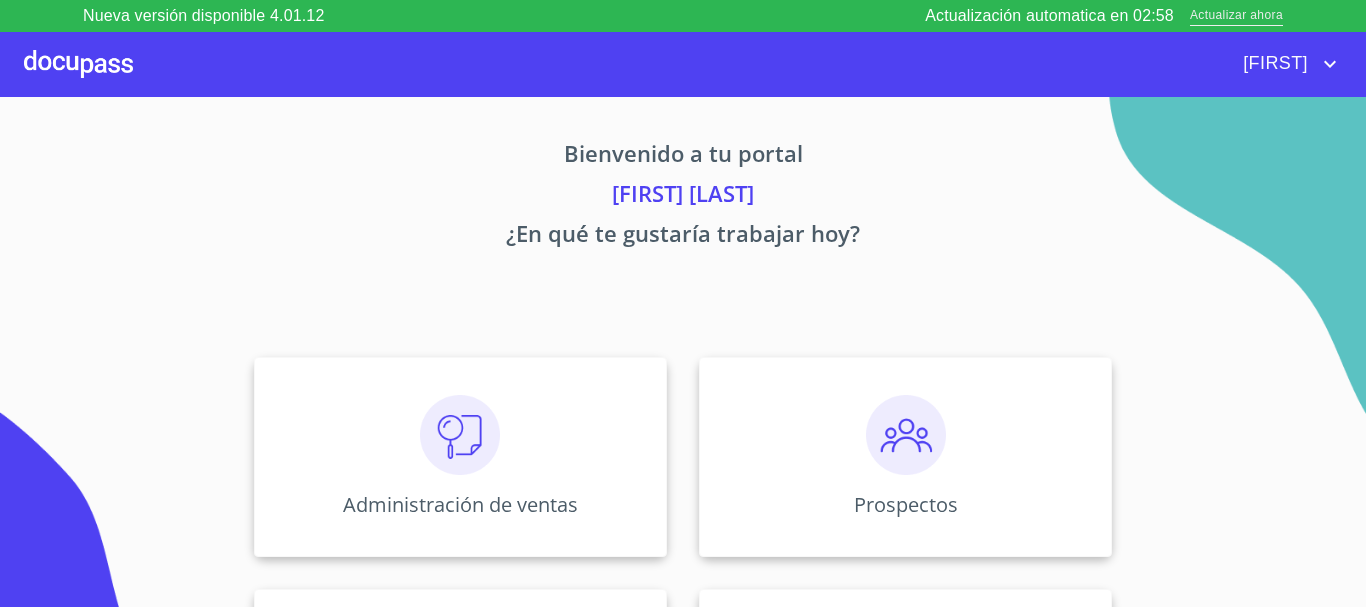 click on "Actualizar ahora" at bounding box center (1236, 16) 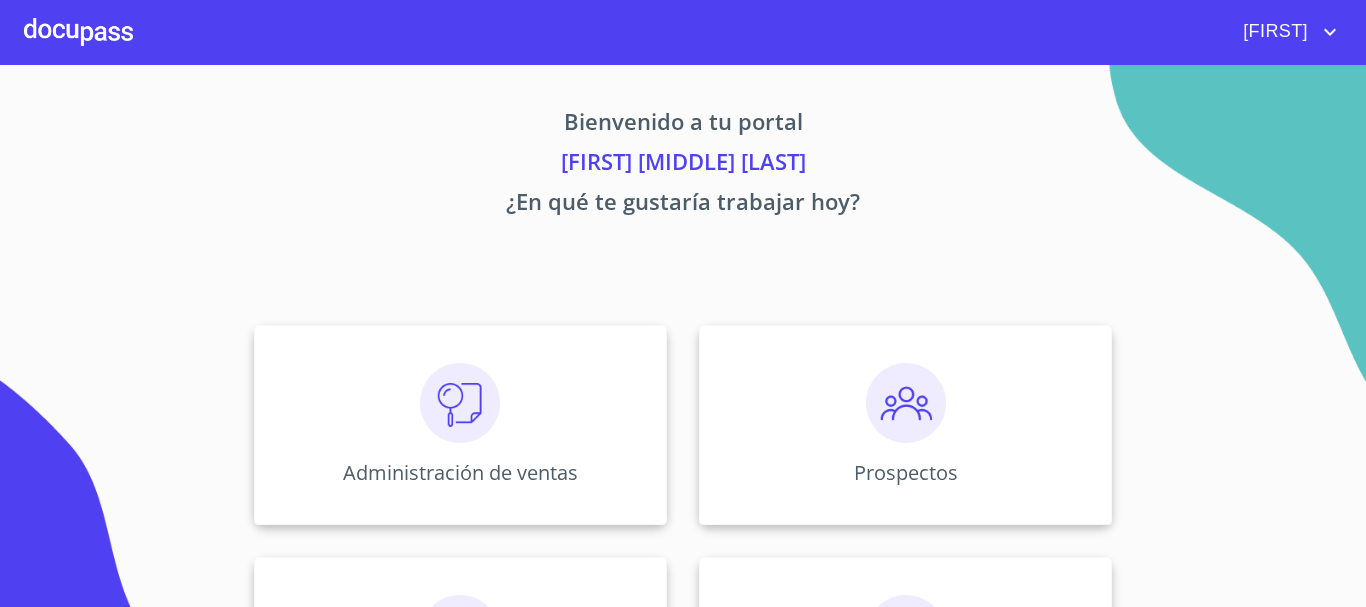scroll, scrollTop: 0, scrollLeft: 0, axis: both 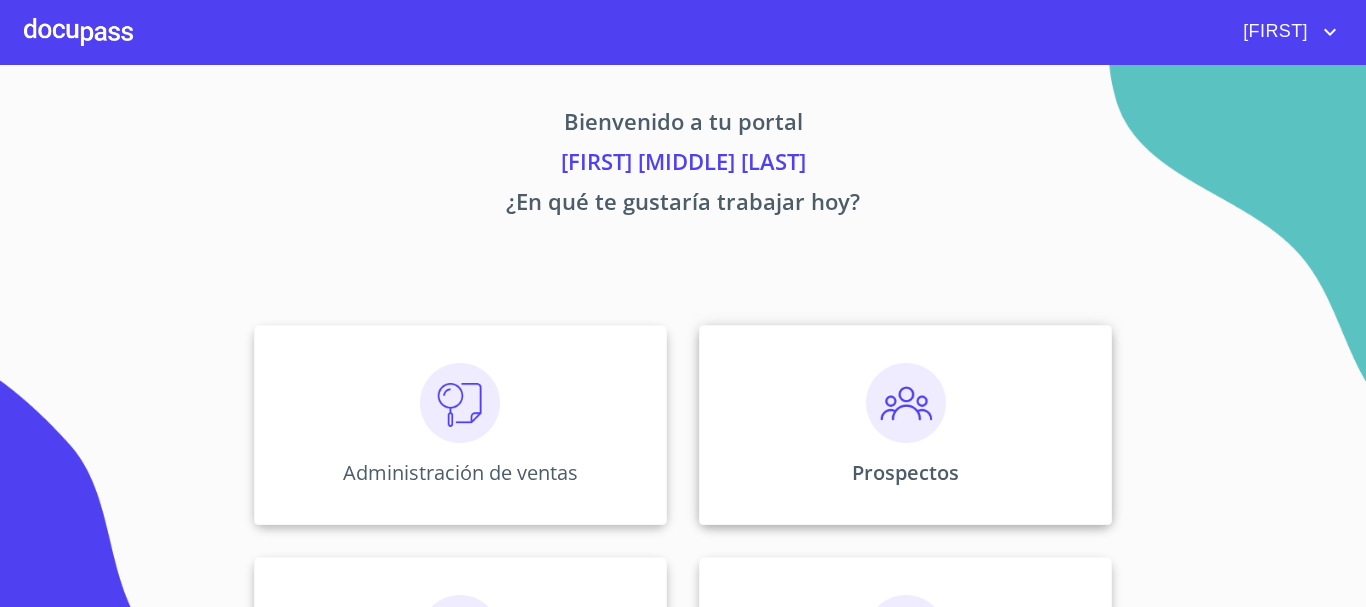 click at bounding box center [906, 403] 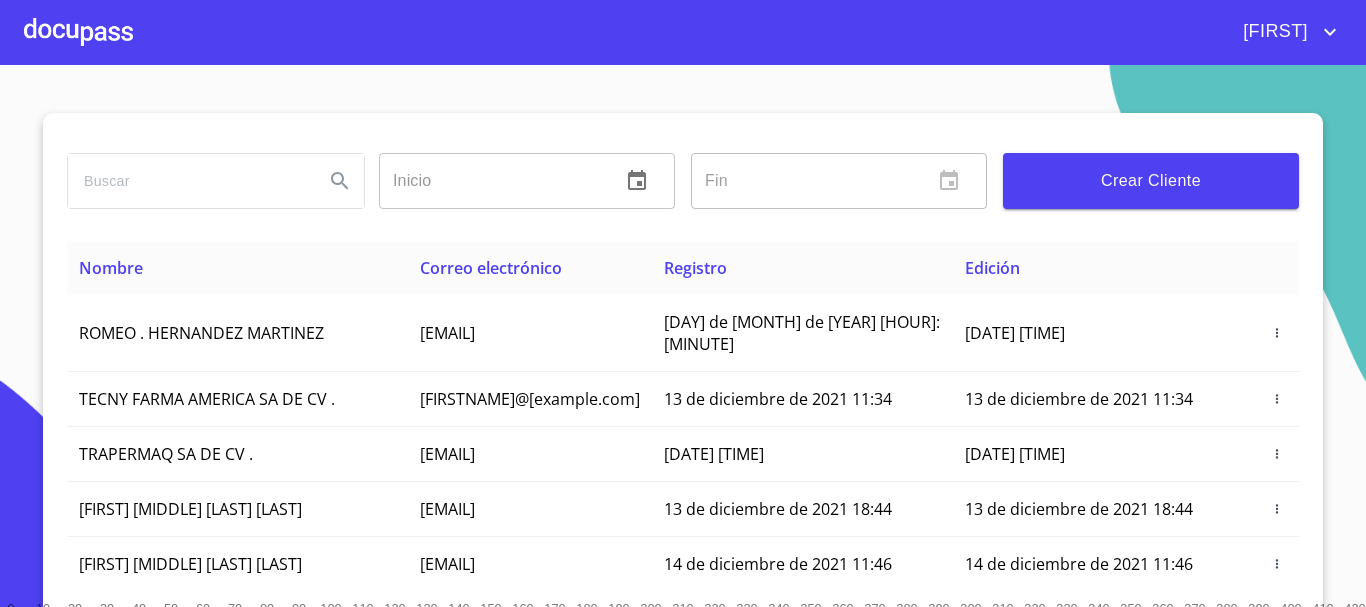 click at bounding box center (188, 181) 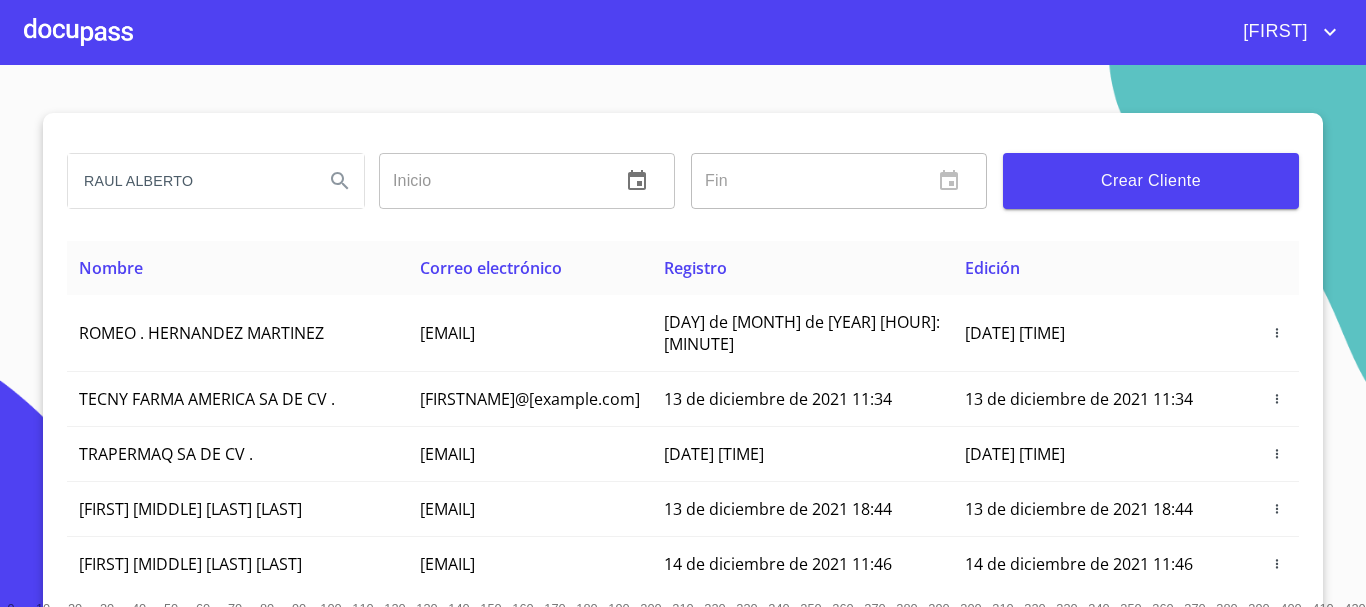 type on "RAUL ALBERTO" 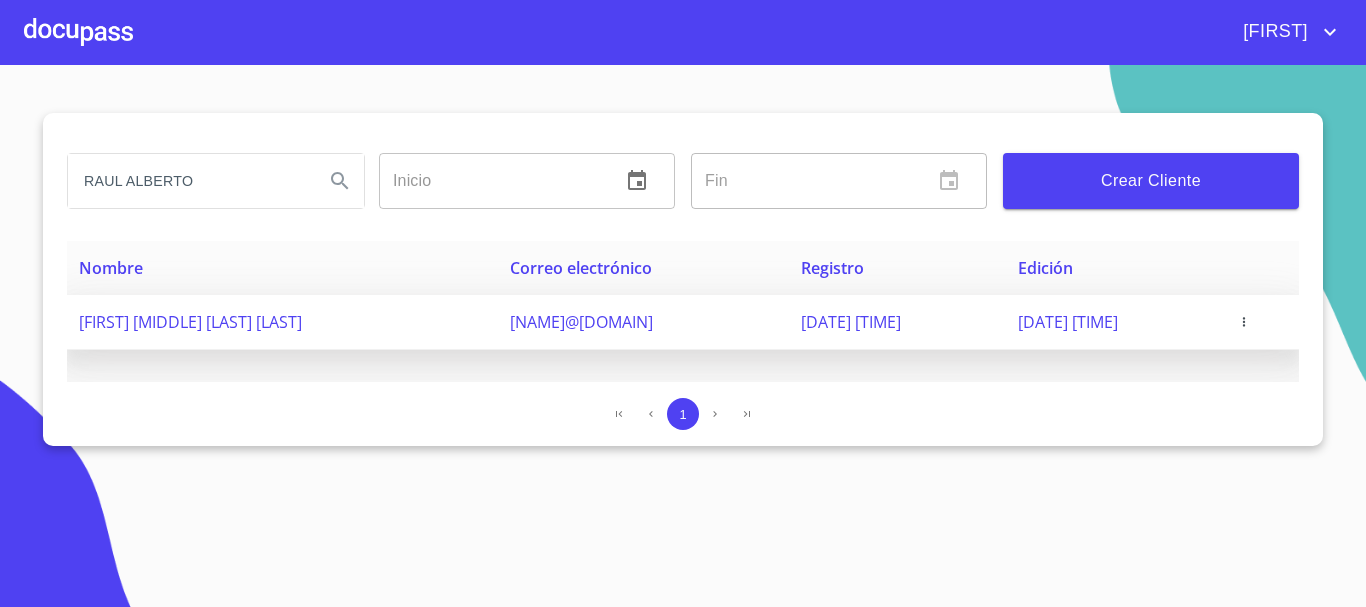 click 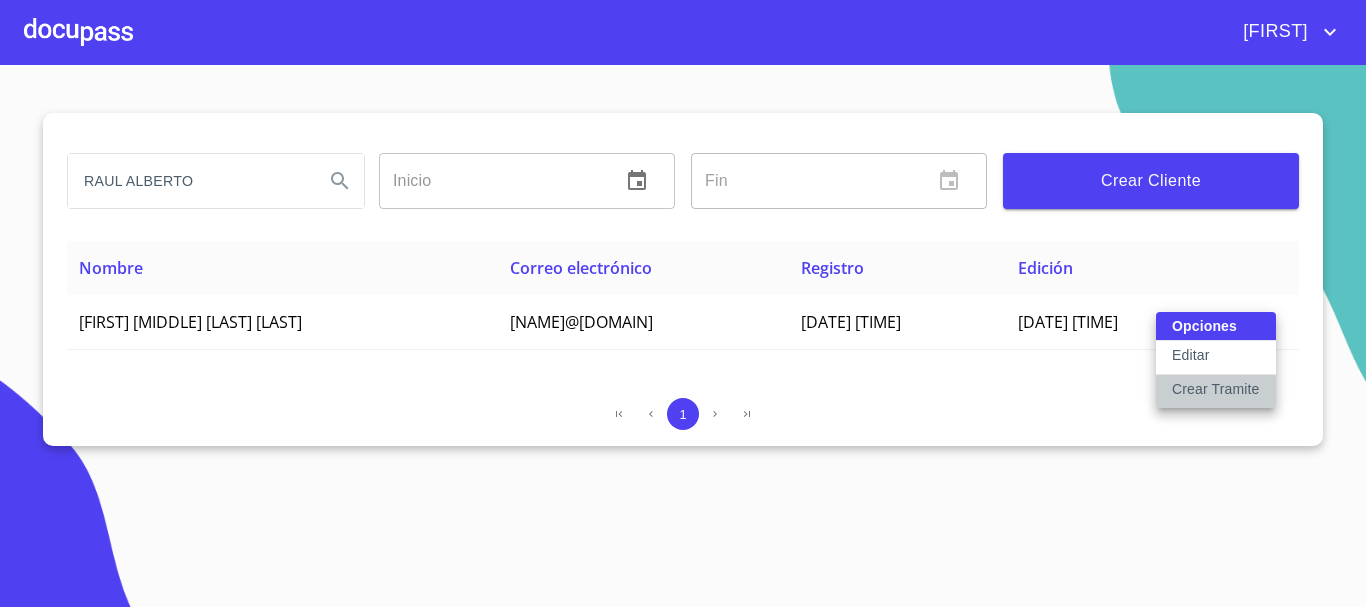 click on "Crear Tramite" at bounding box center [1216, 389] 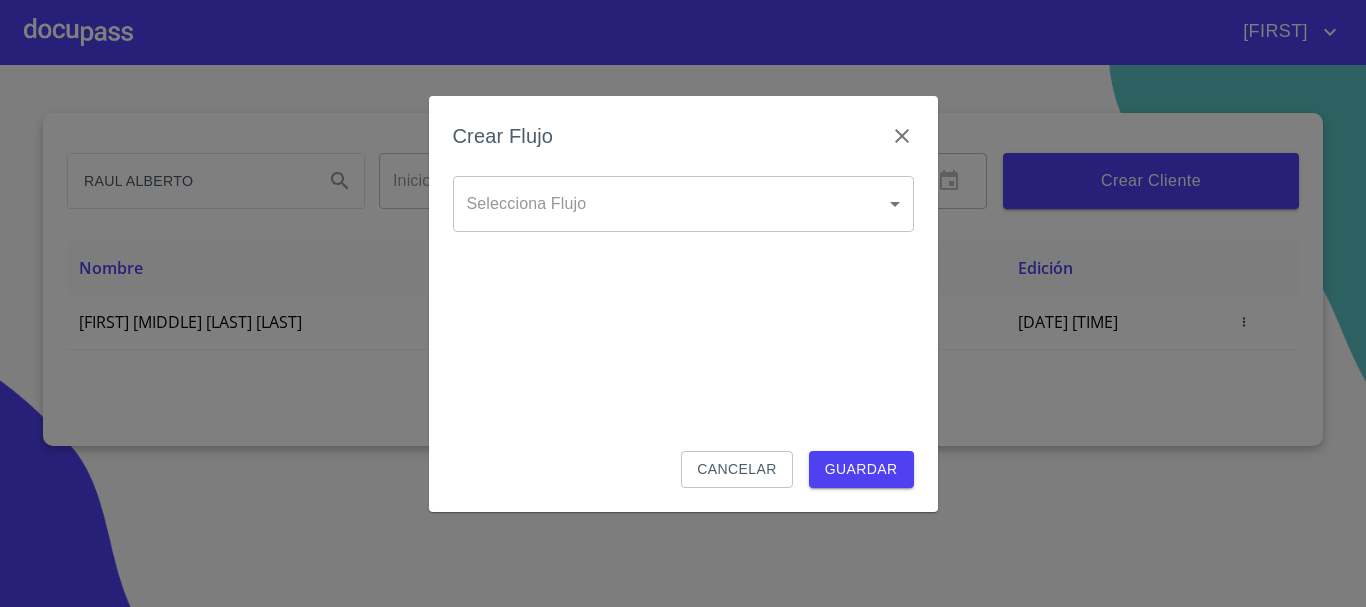 click on "MAURICIO RAUL ALBERTO Inicio ​ Fin ​ Crear Cliente Nombre   Correo electrónico   Registro   Edición     RAUL  ALBERTO CARDENAS  RIOS [EMAIL] [DATE] [TIME] [DATE] [TIME] 1
Salir Crear Flujo Selecciona Flujo ​ Selecciona Flujo Cancelar Guardar" at bounding box center (683, 303) 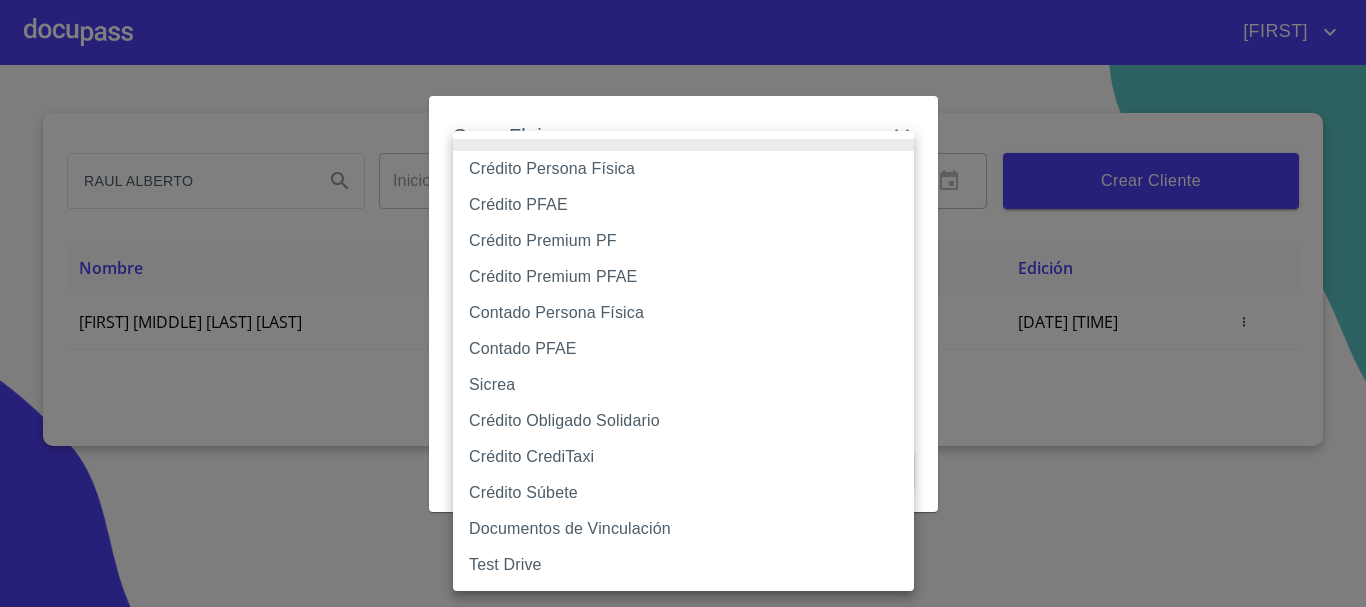 click on "Contado Persona Física" at bounding box center (683, 313) 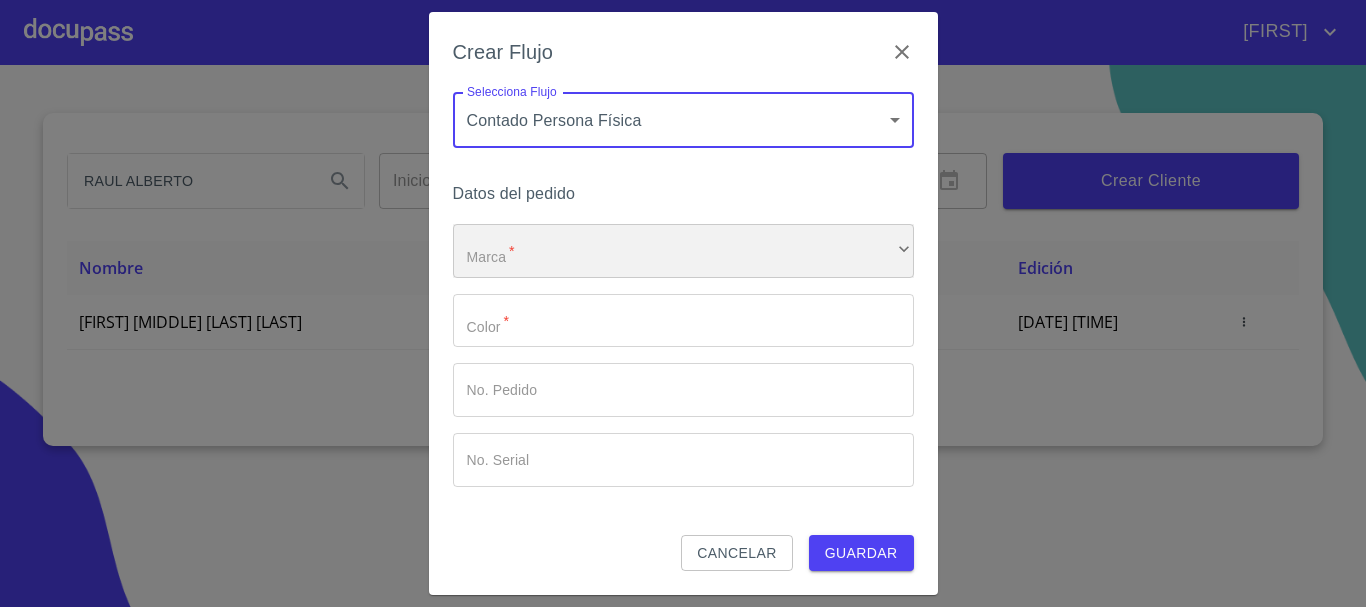 click on "​" at bounding box center [683, 251] 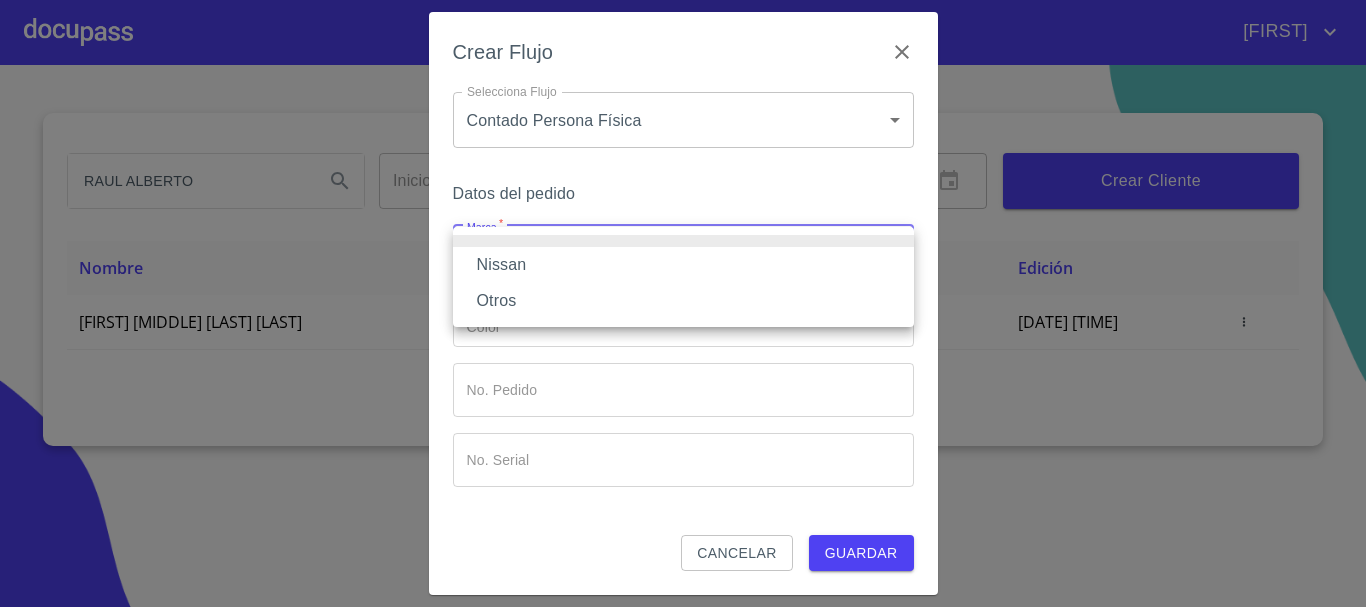 click on "Nissan" at bounding box center (683, 265) 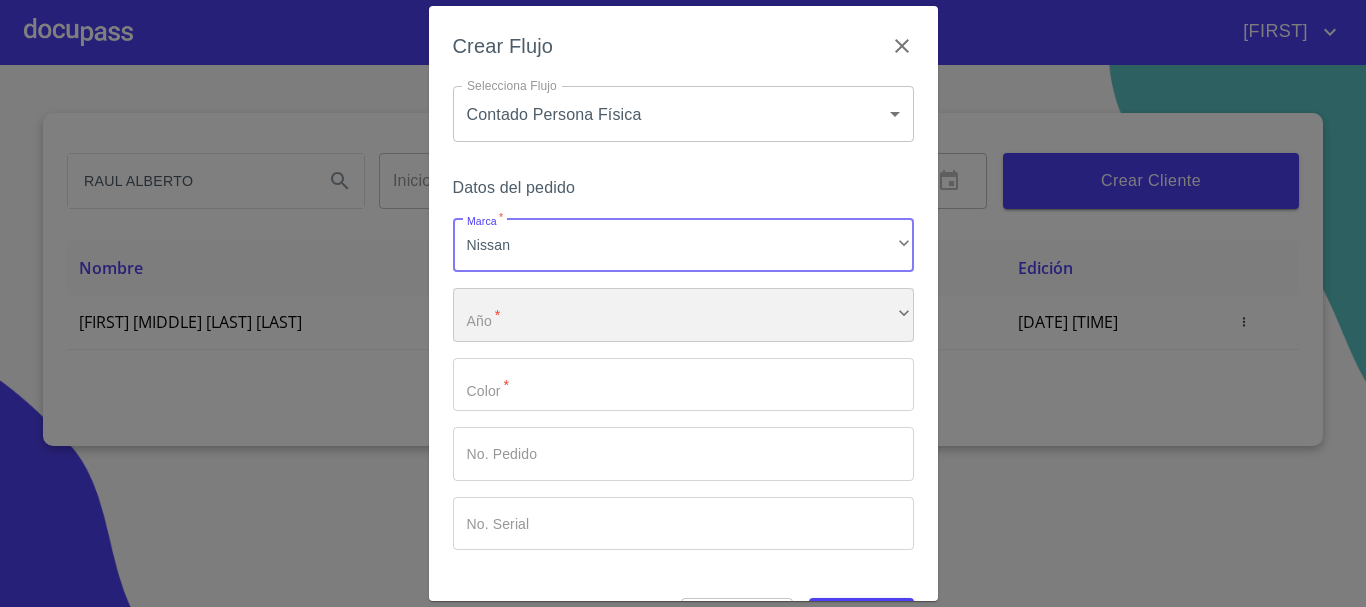 click on "​" at bounding box center [683, 315] 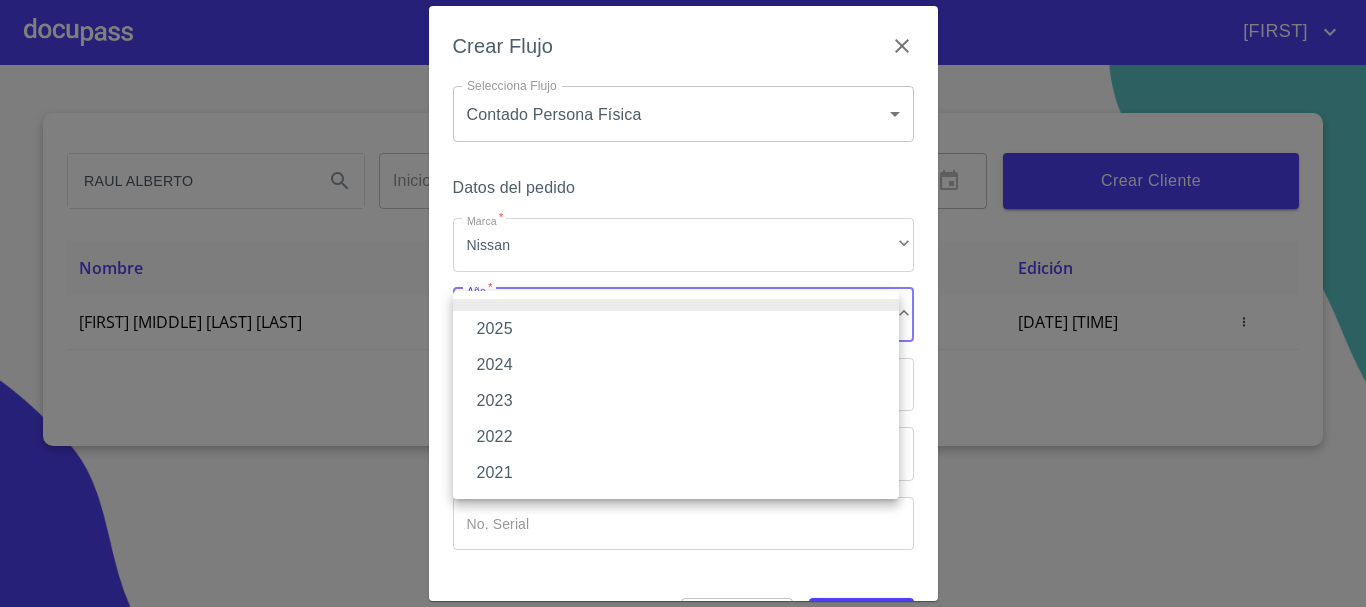 click on "2025" at bounding box center (676, 329) 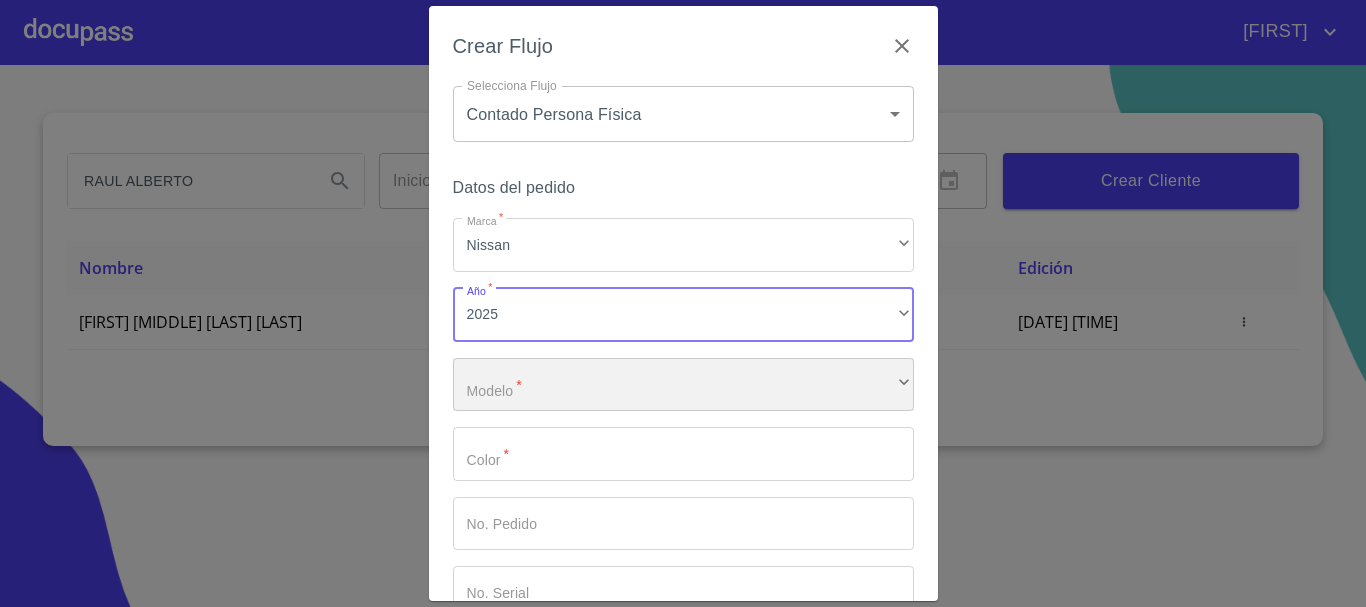 click on "​" at bounding box center (683, 385) 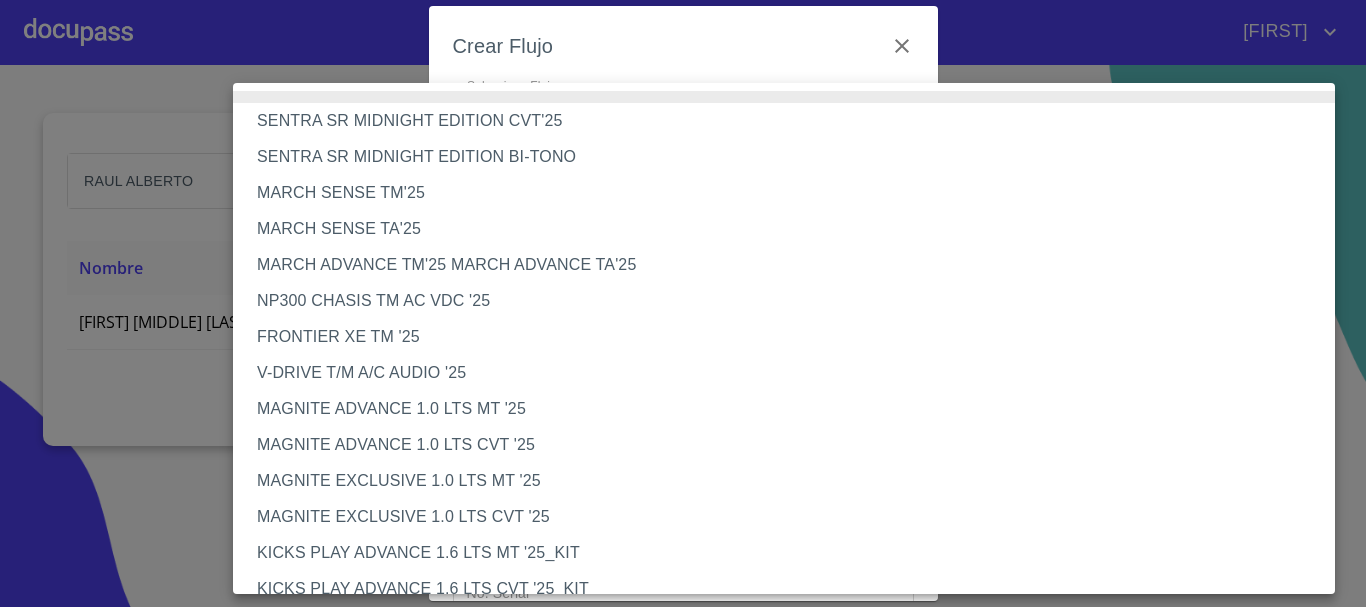 click on "V-DRIVE T/M A/C AUDIO '25" at bounding box center (791, 373) 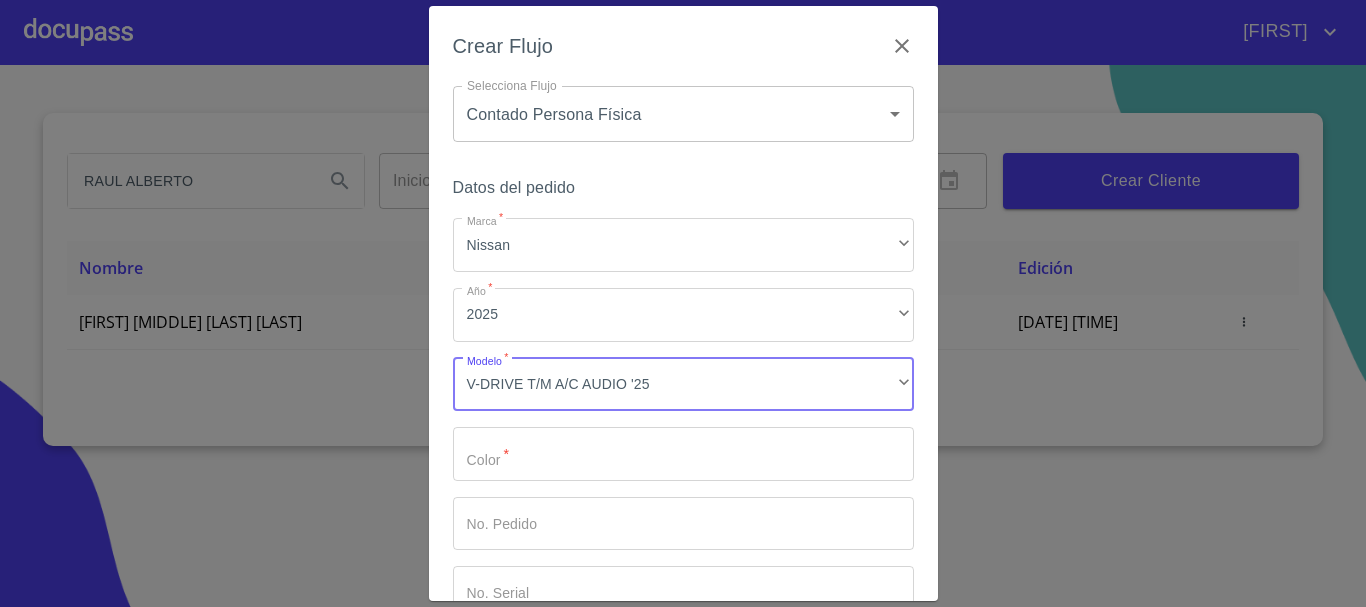 click on "Marca   *" at bounding box center [683, 454] 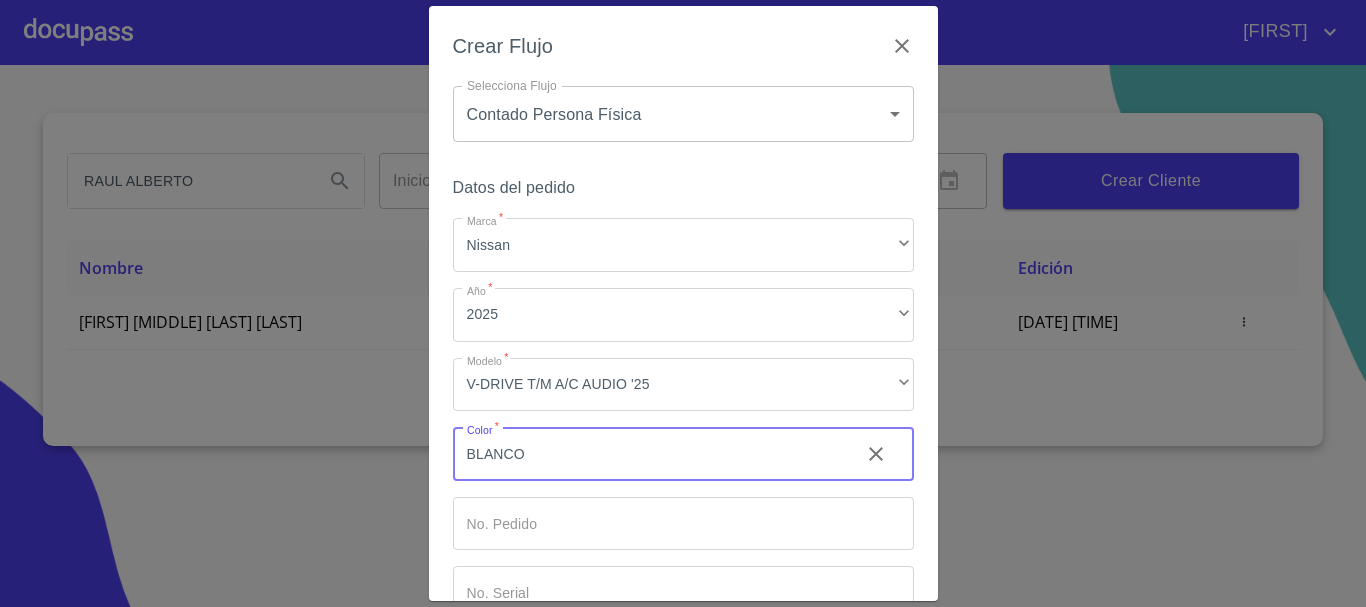 type on "BLANCO" 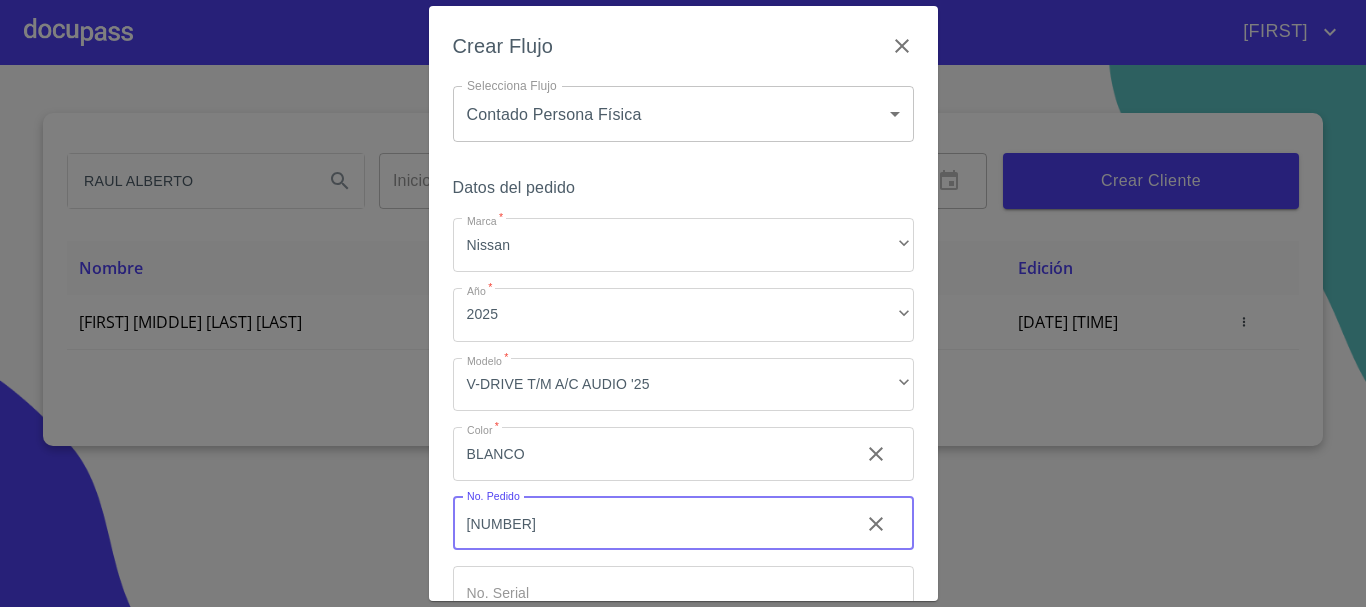 type on "[NUMBER]" 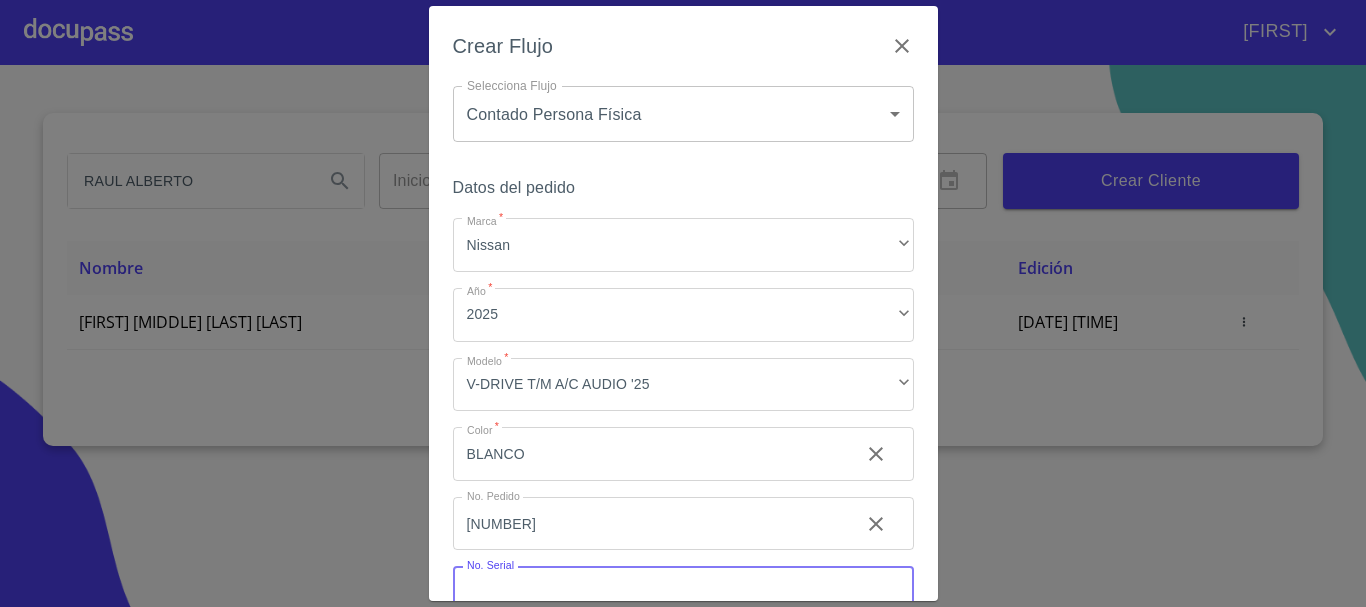 scroll, scrollTop: 19, scrollLeft: 0, axis: vertical 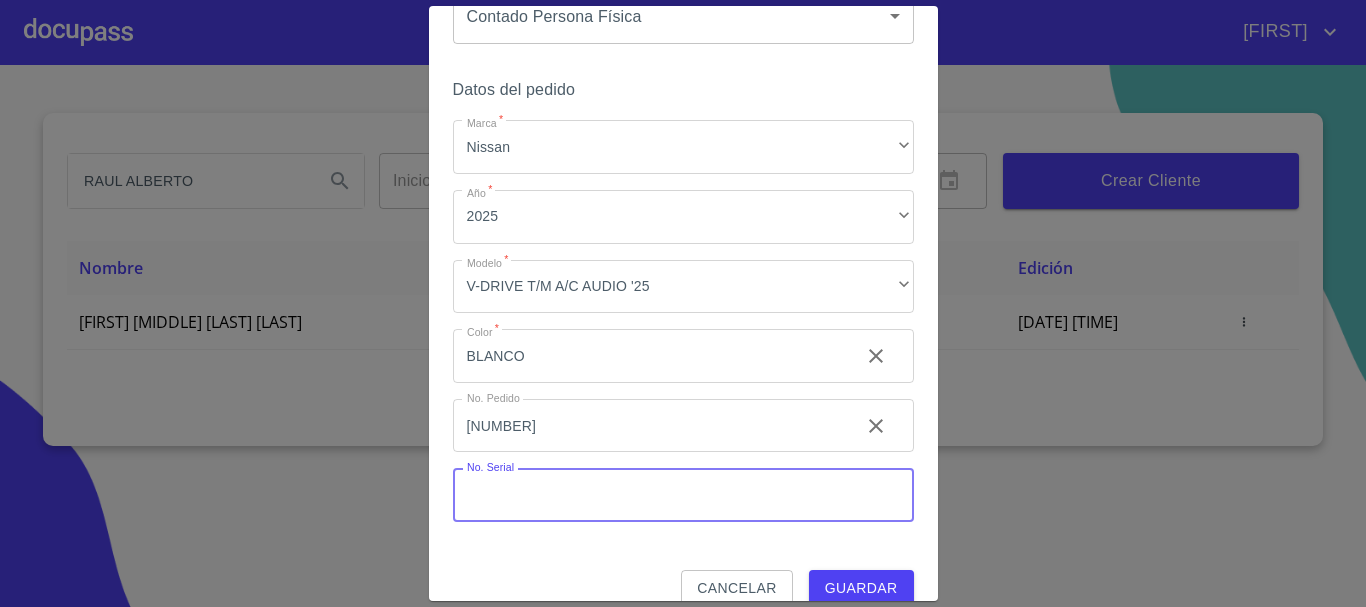 click on "Marca   *" at bounding box center (683, 495) 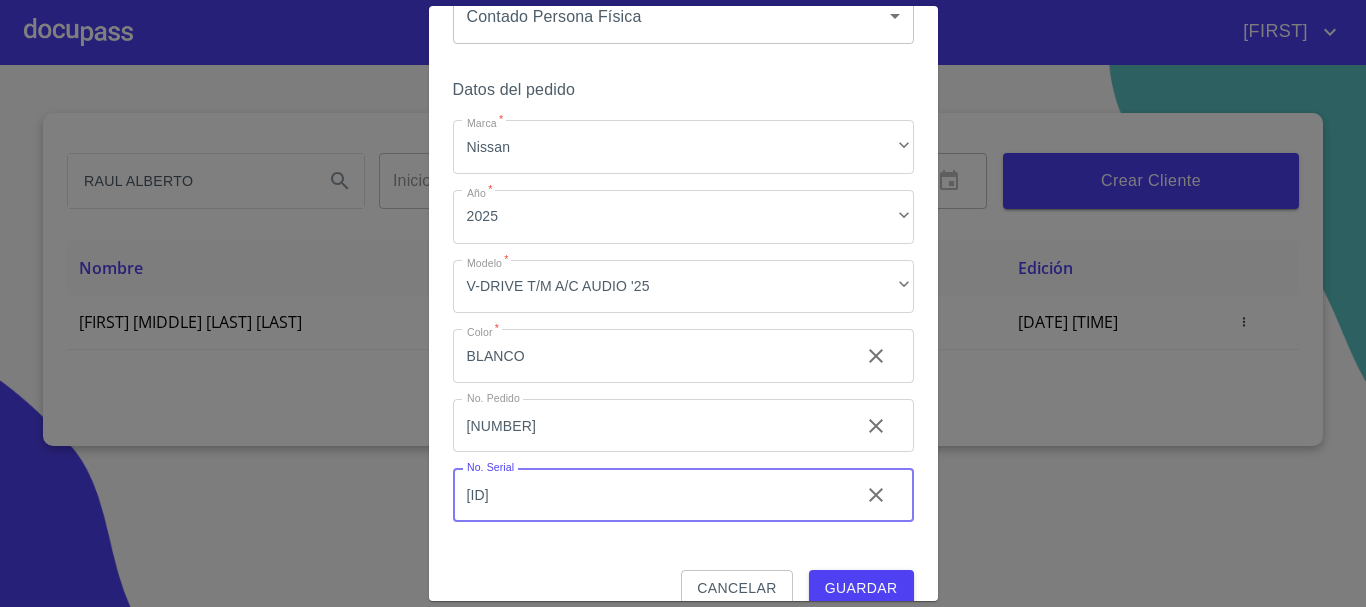 type on "[ID]" 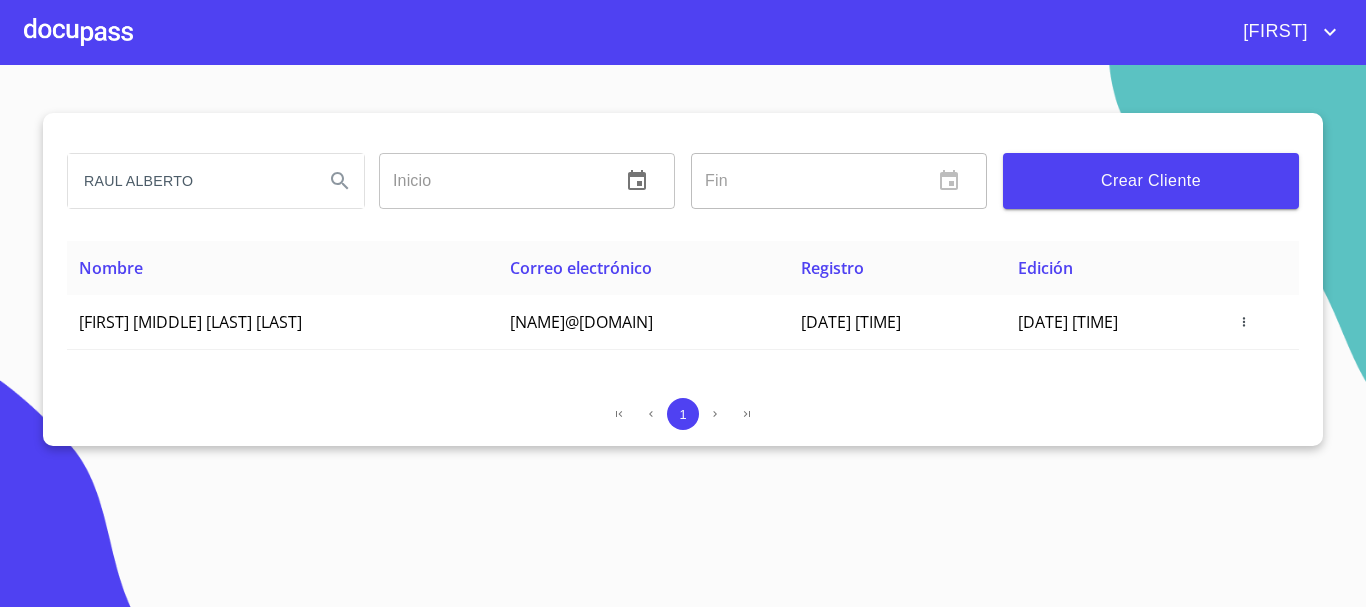 click at bounding box center (78, 32) 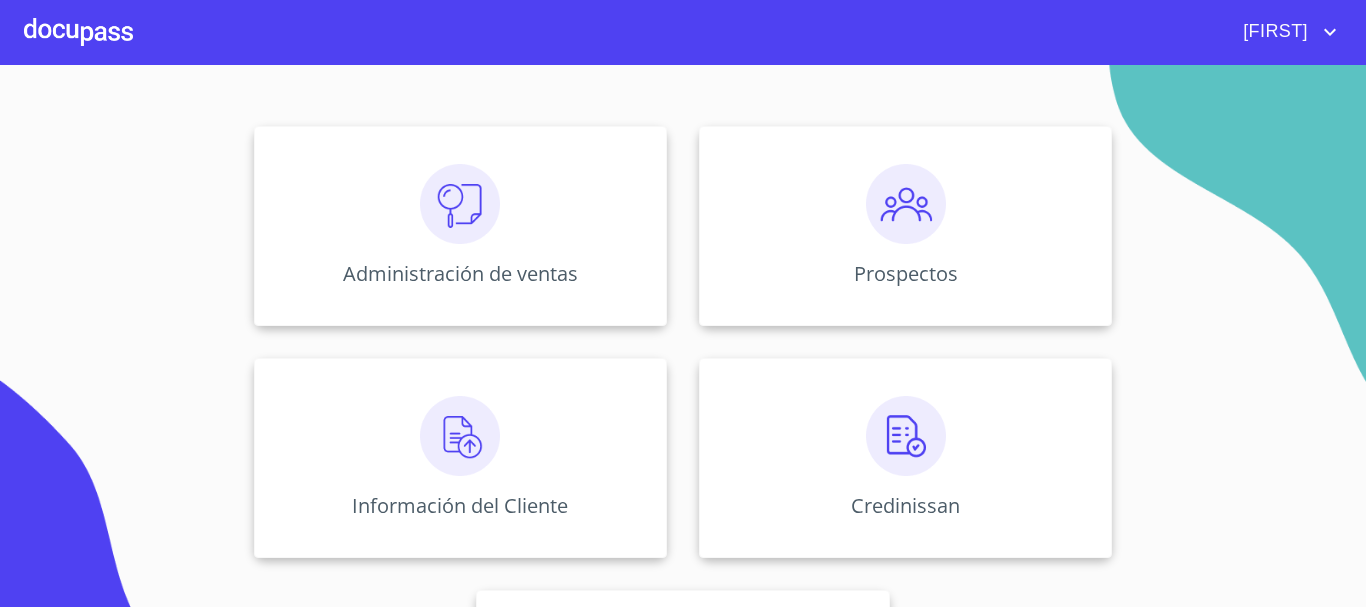 scroll, scrollTop: 200, scrollLeft: 0, axis: vertical 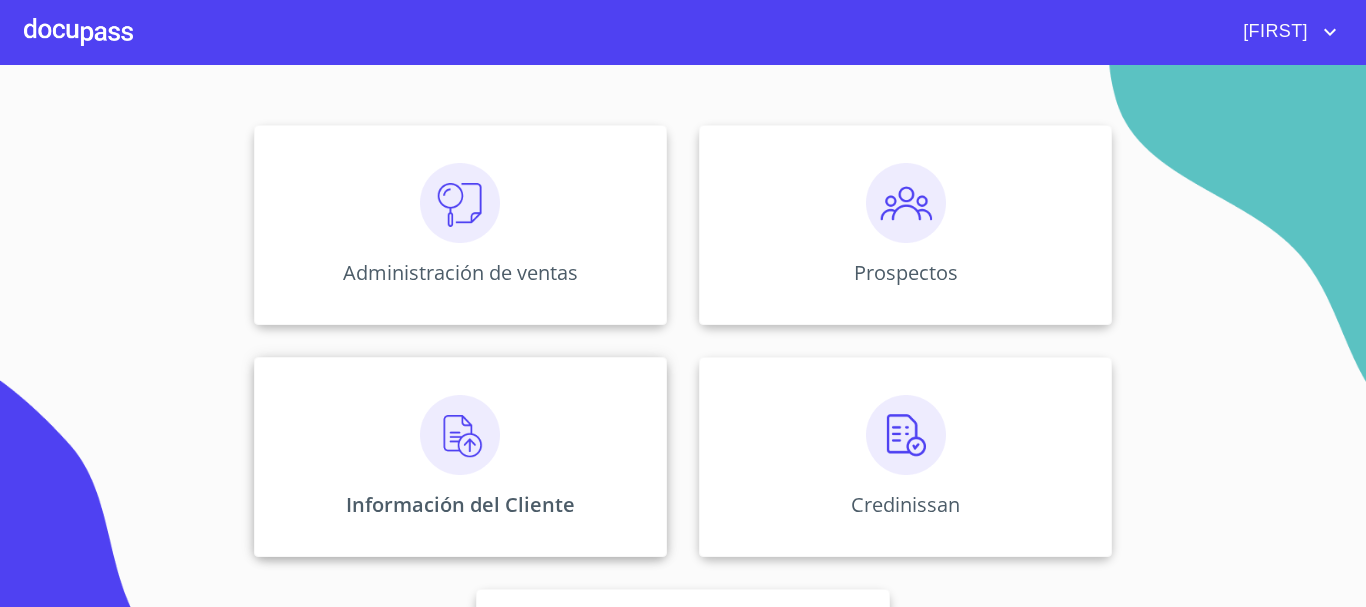click on "Información del Cliente" at bounding box center [460, 457] 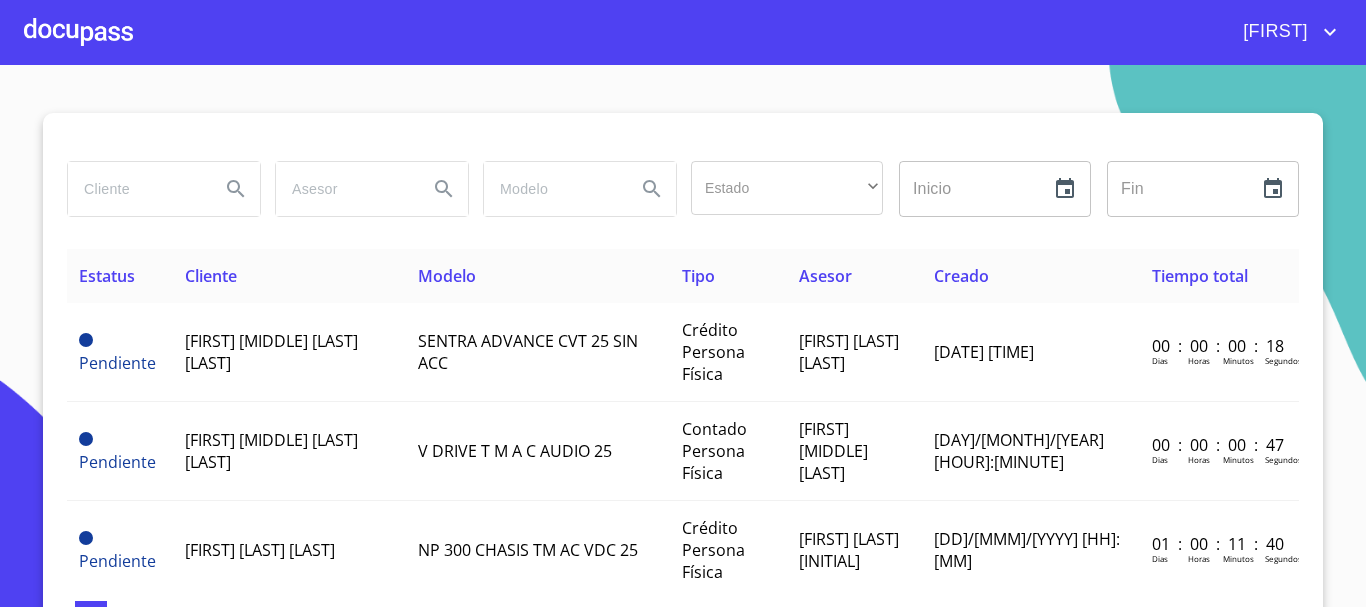 click at bounding box center [136, 189] 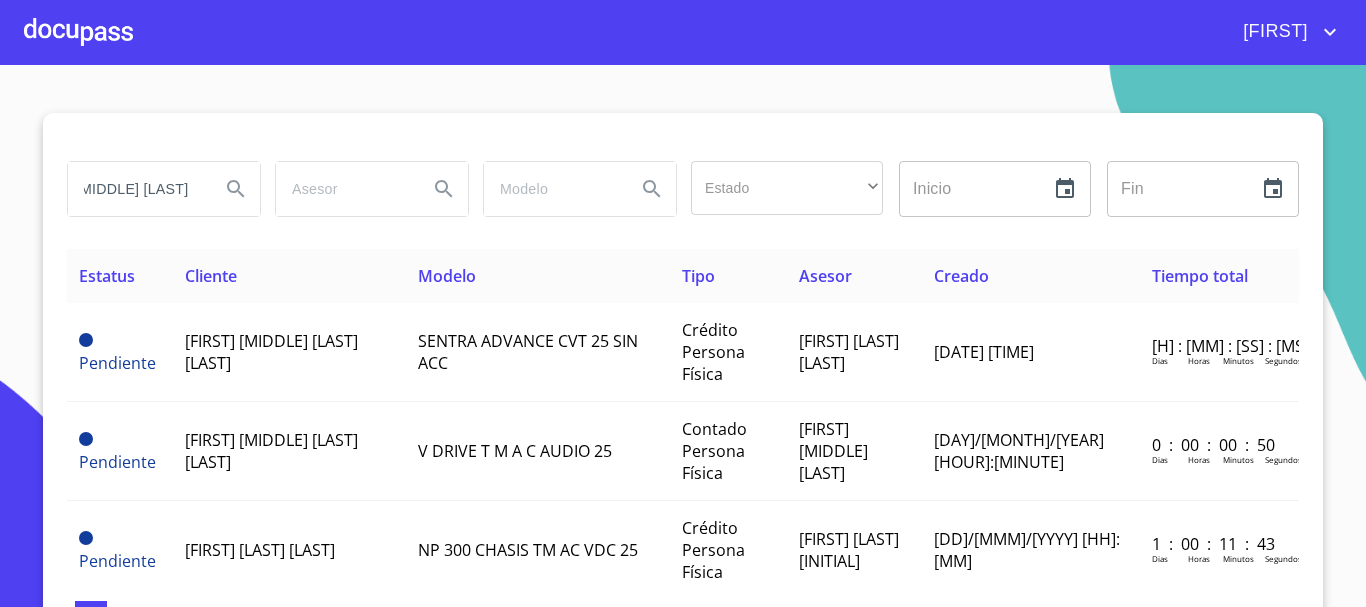 scroll, scrollTop: 0, scrollLeft: 90, axis: horizontal 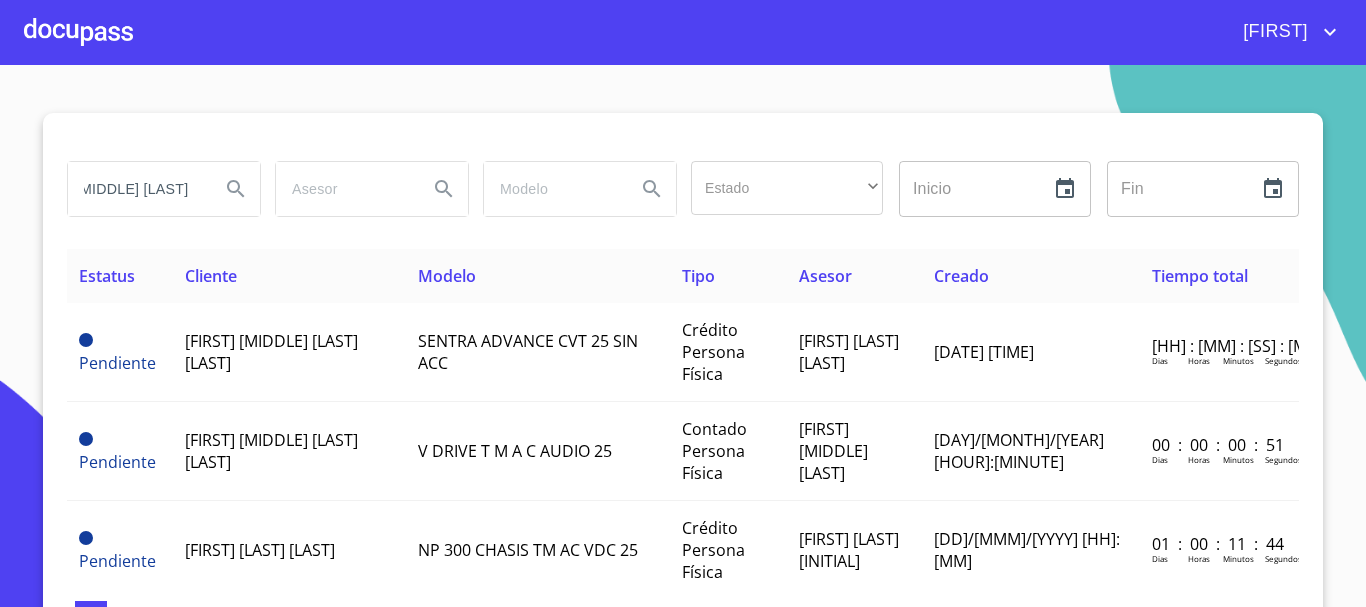 type on "[FIRST] [MIDDLE] [LAST]" 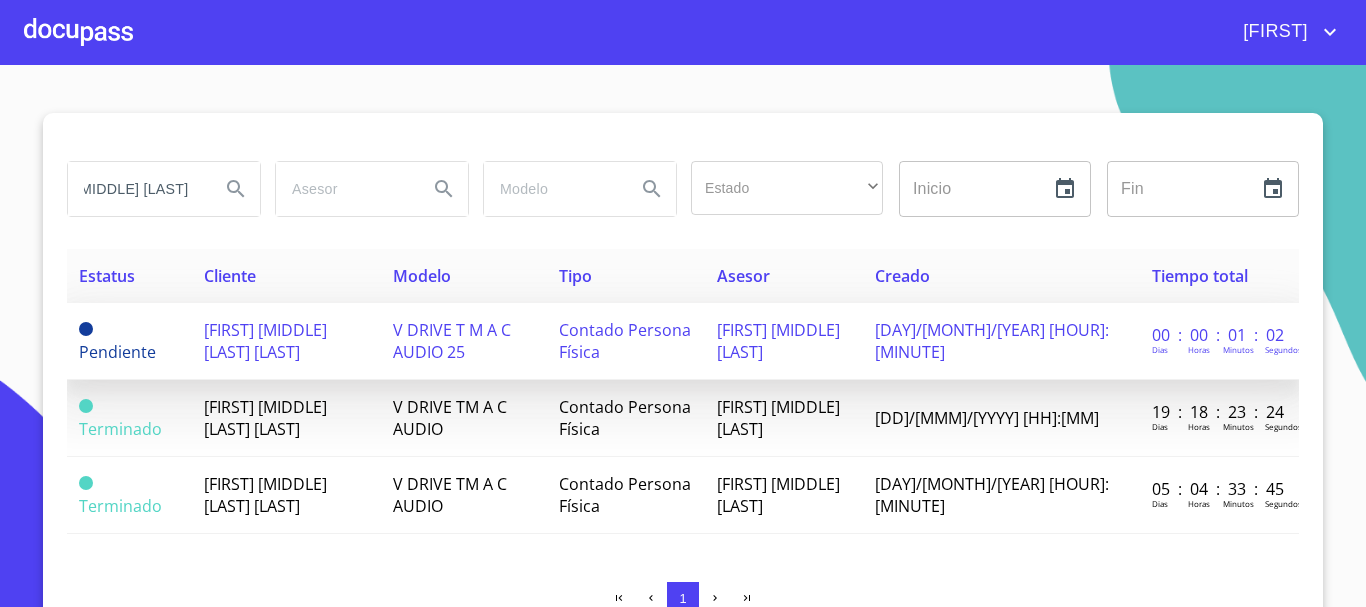 scroll, scrollTop: 0, scrollLeft: 0, axis: both 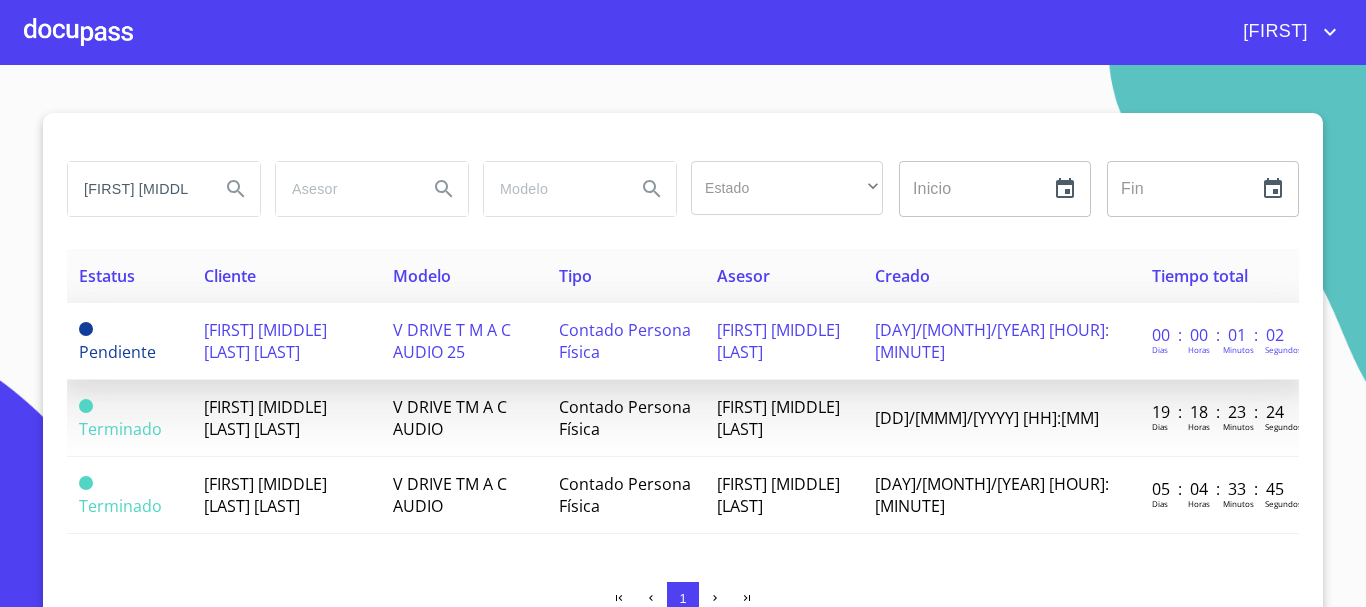 click on "[FIRST] [MIDDLE] [LAST] [LAST]" at bounding box center (265, 341) 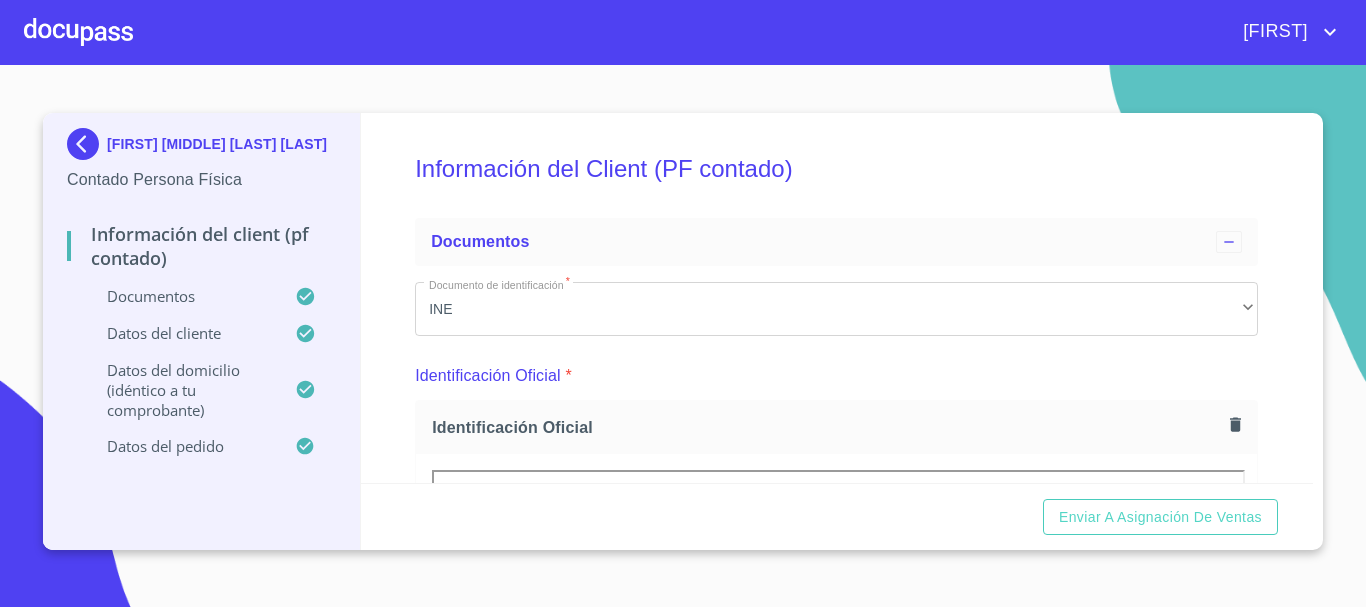 scroll, scrollTop: 300, scrollLeft: 0, axis: vertical 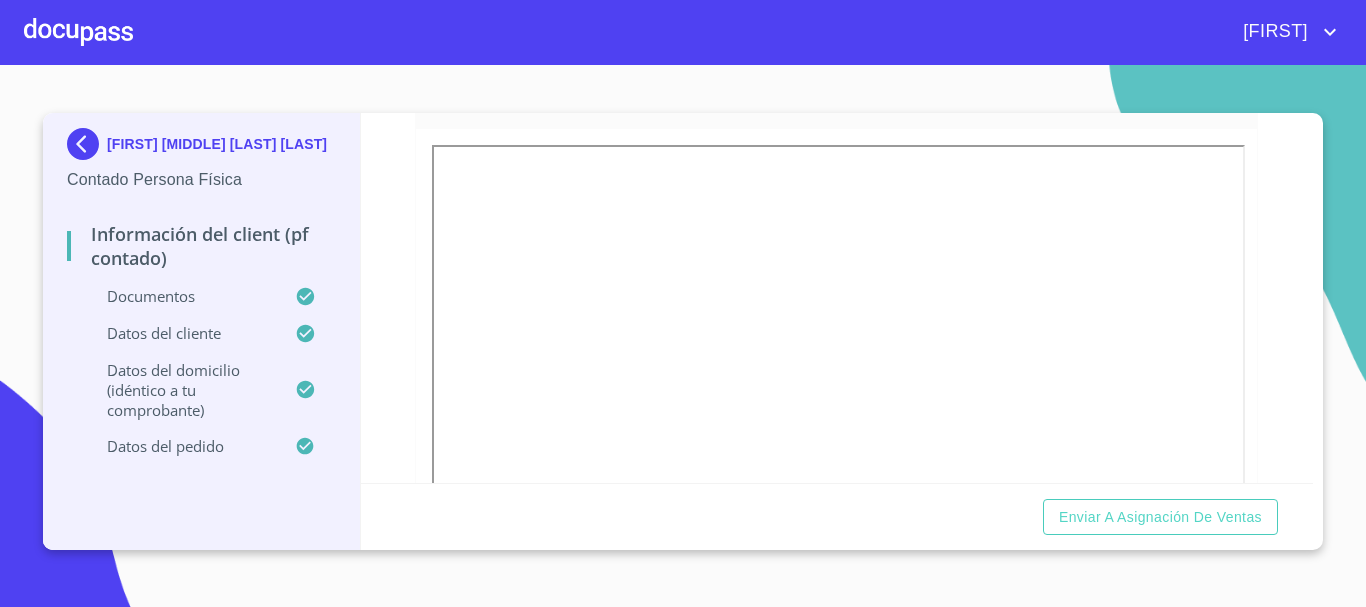 click 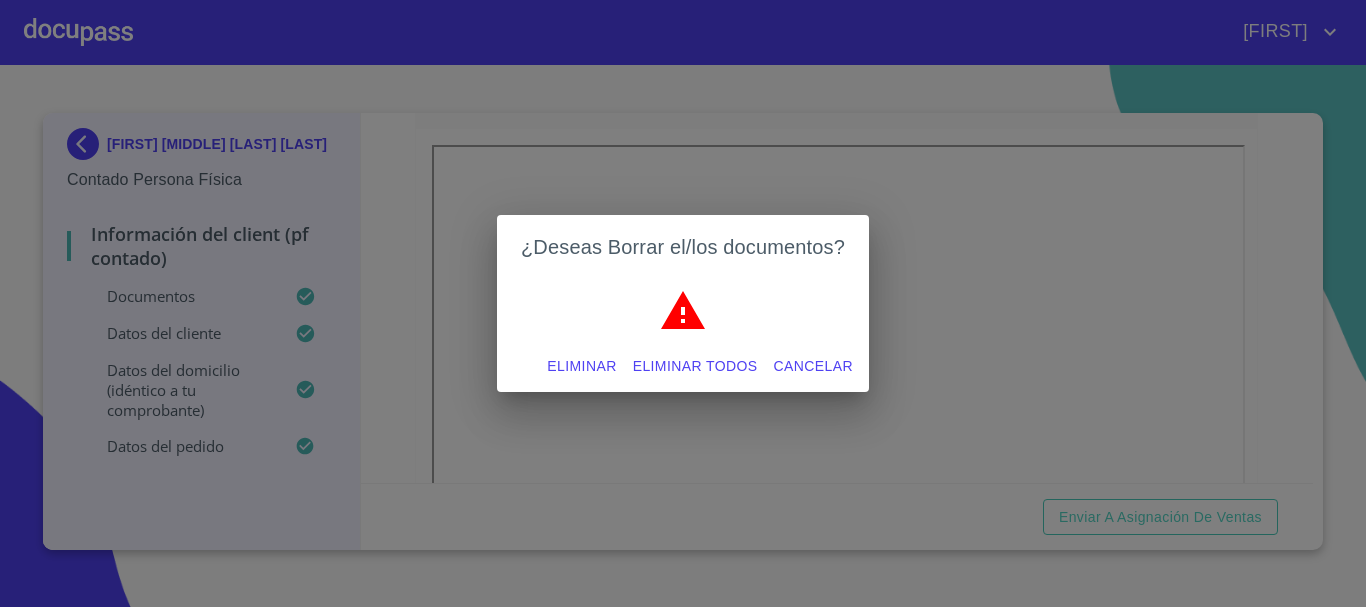 click on "Eliminar" at bounding box center (581, 366) 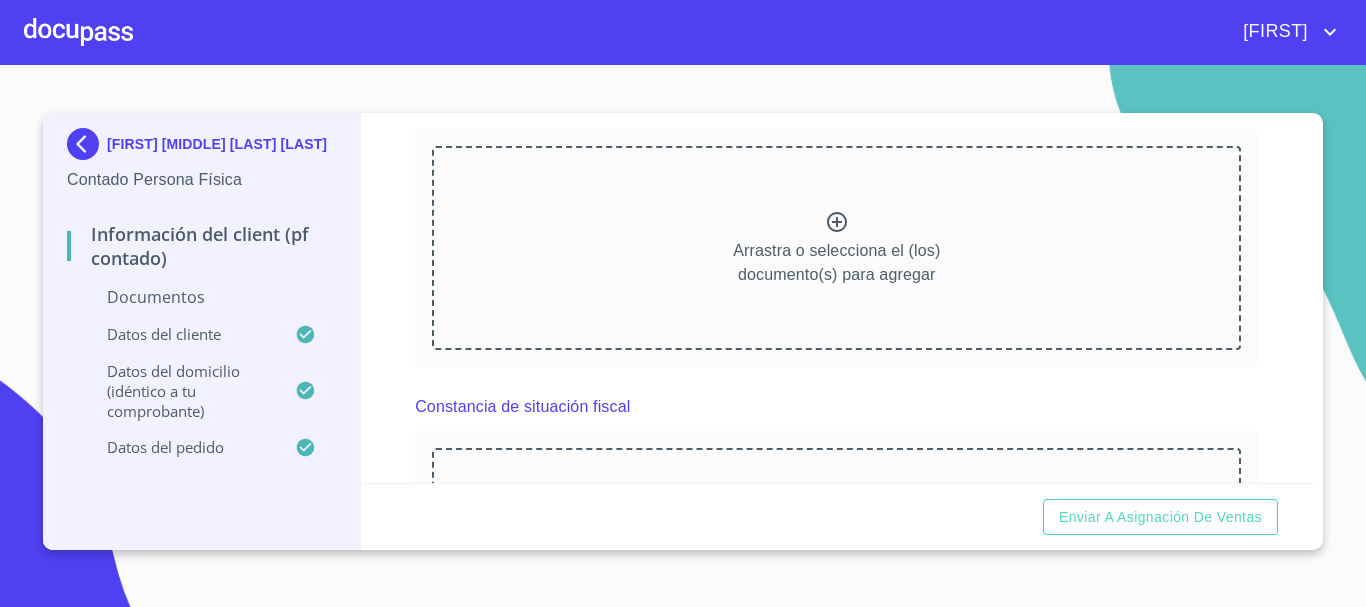 scroll, scrollTop: 1897, scrollLeft: 0, axis: vertical 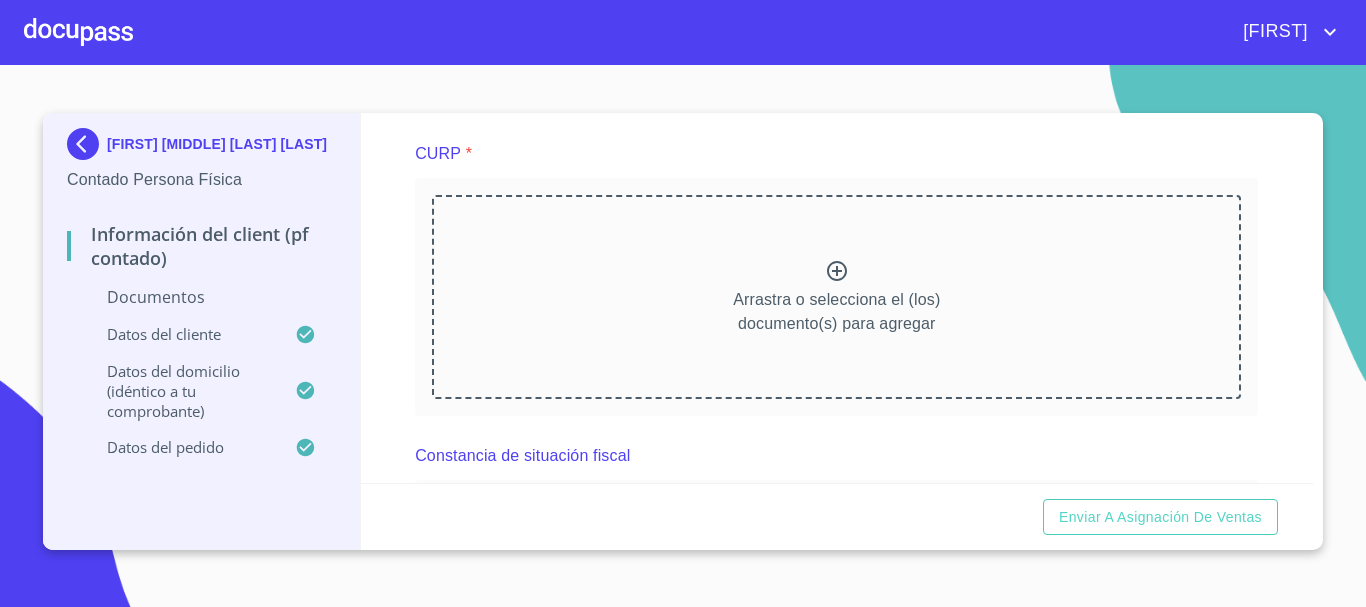 click 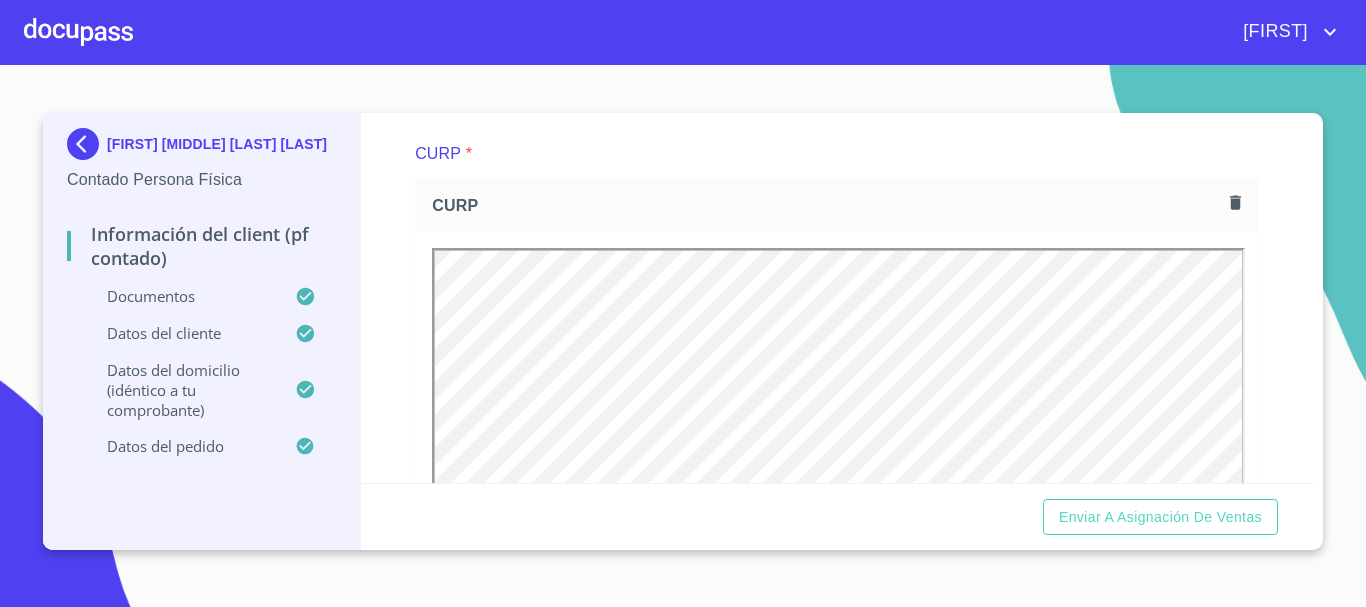 scroll, scrollTop: 0, scrollLeft: 0, axis: both 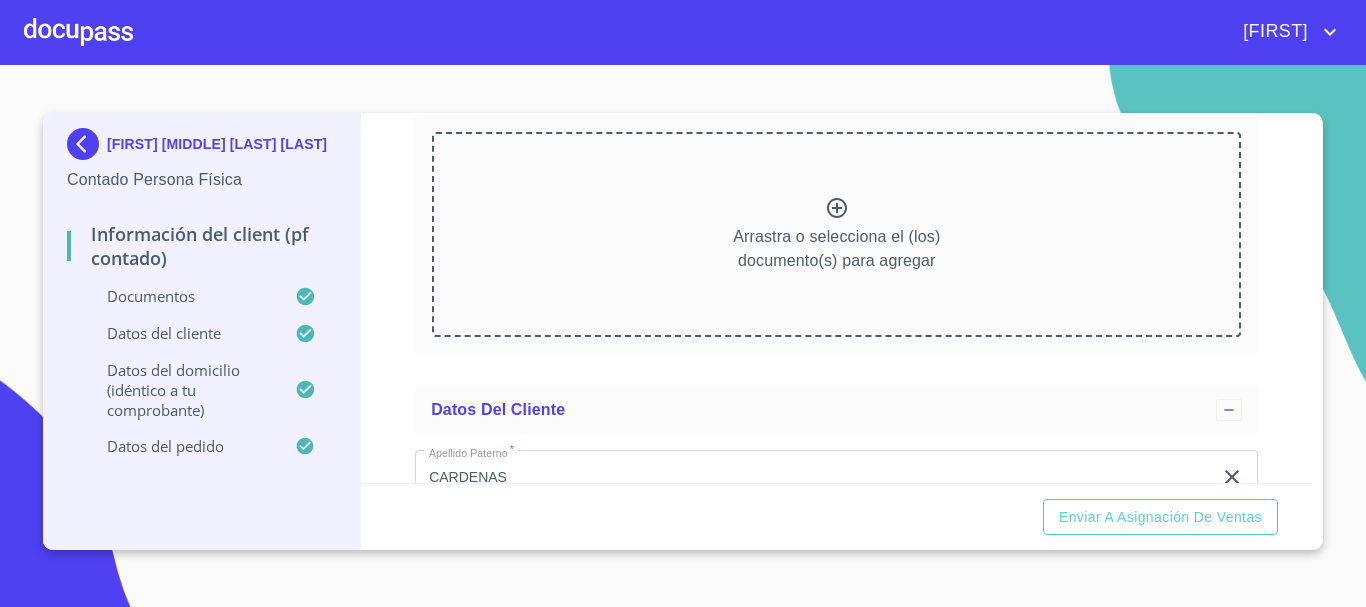 click 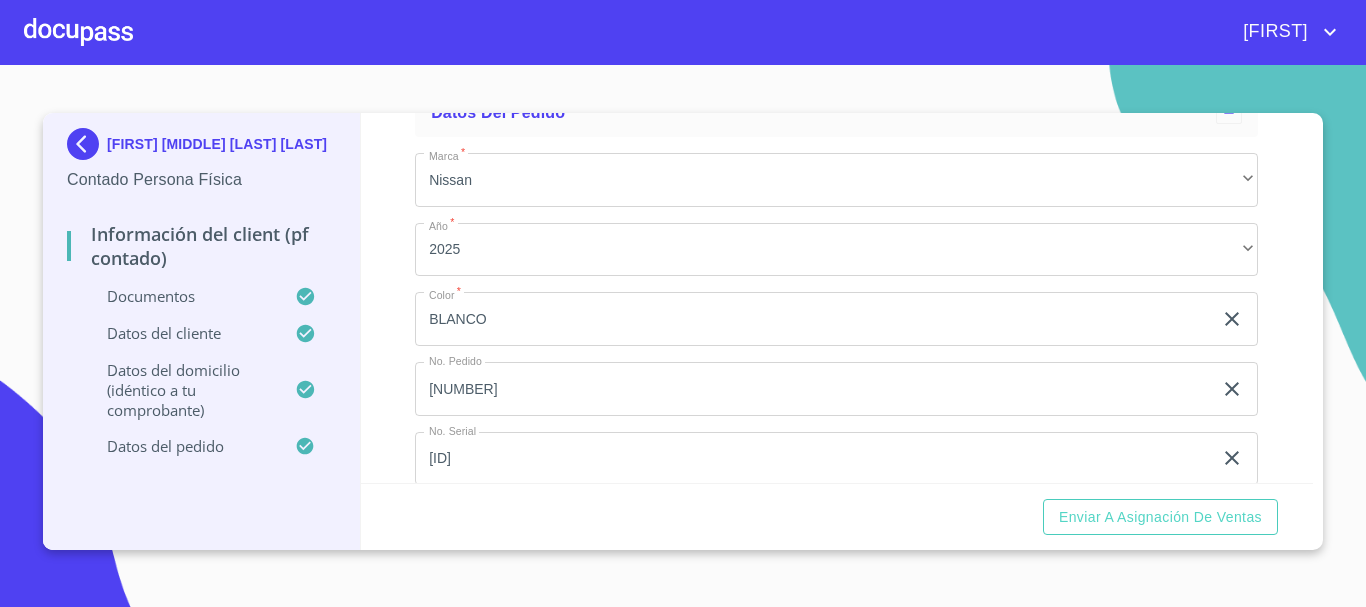 scroll, scrollTop: 5604, scrollLeft: 0, axis: vertical 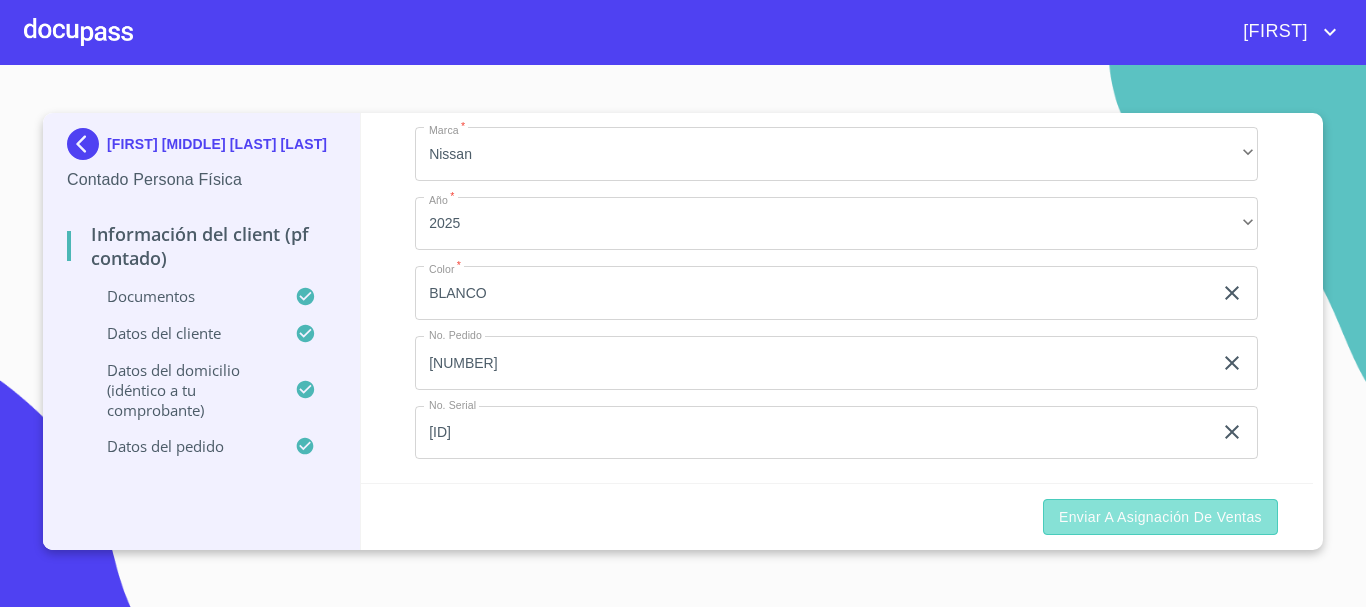 click on "Enviar a Asignación de Ventas" at bounding box center [1160, 517] 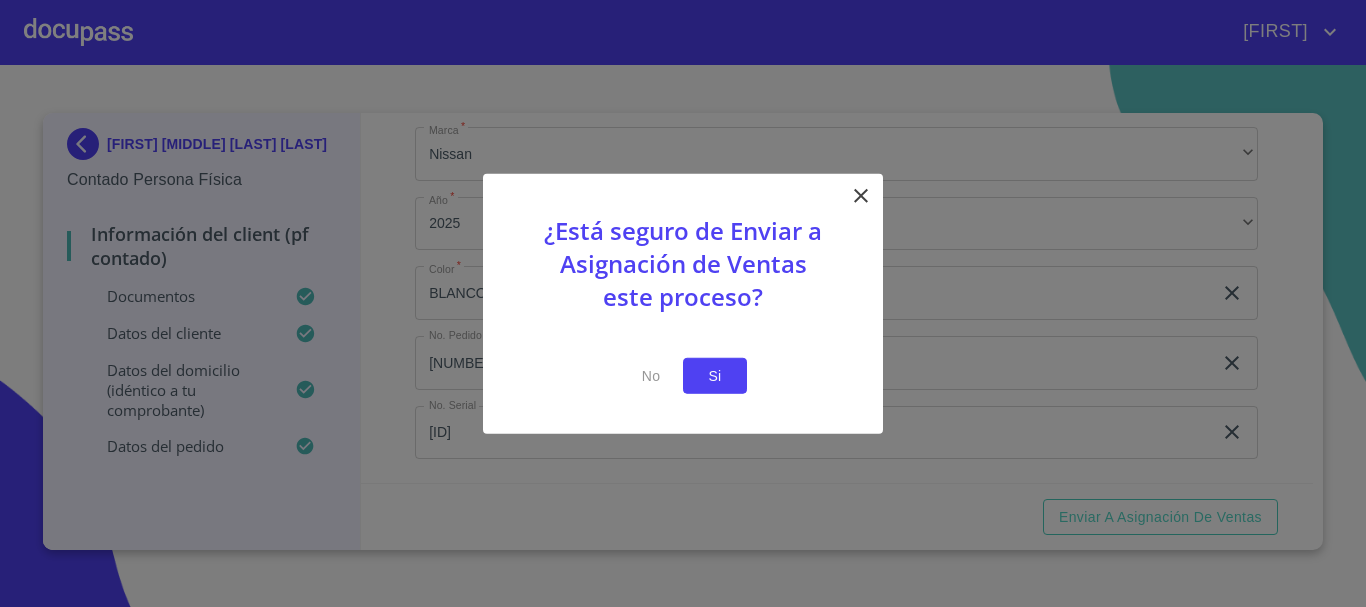 click on "Si" at bounding box center [715, 375] 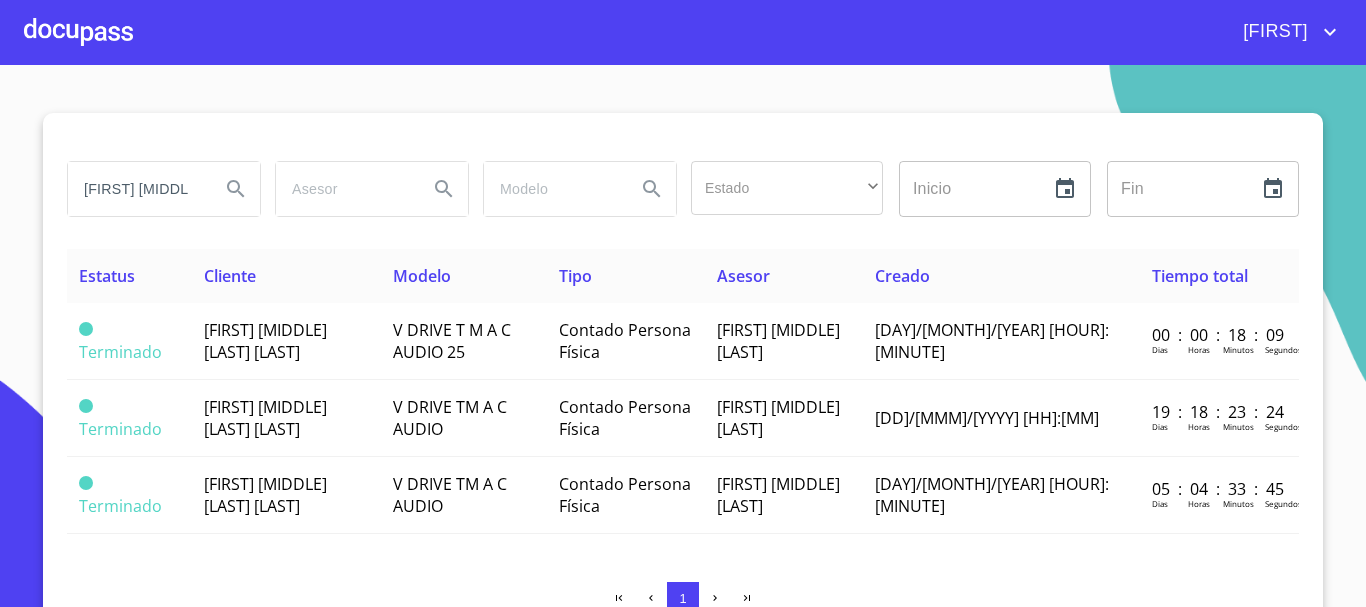 click at bounding box center (78, 32) 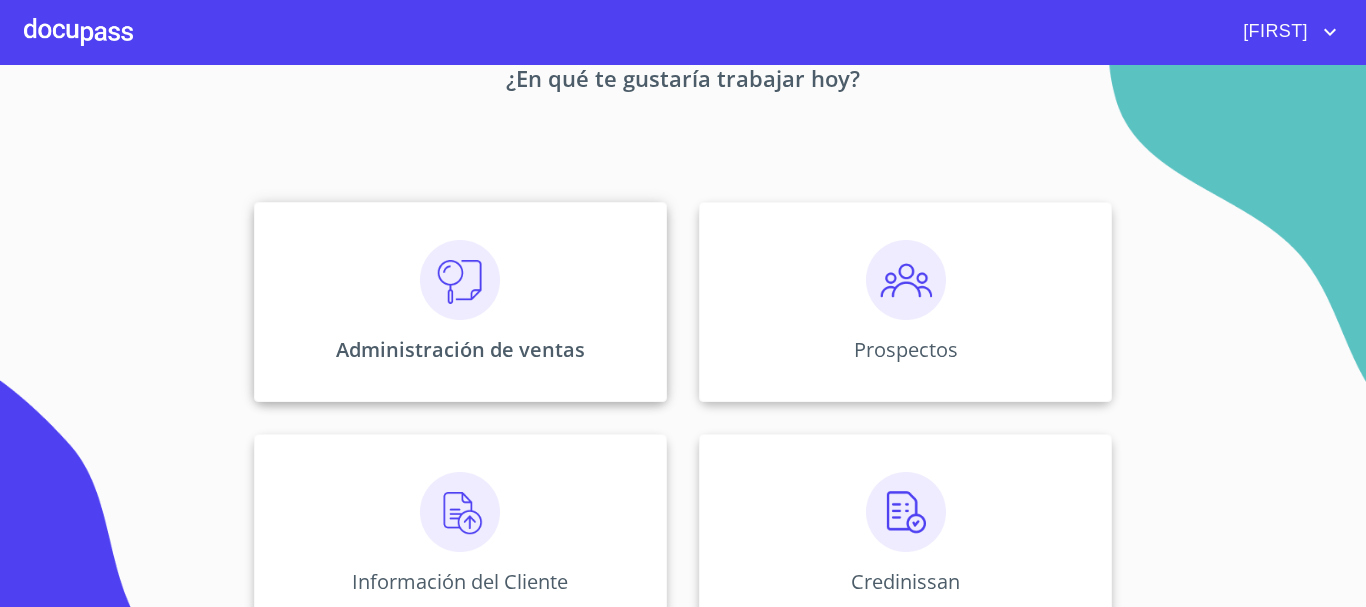 scroll, scrollTop: 300, scrollLeft: 0, axis: vertical 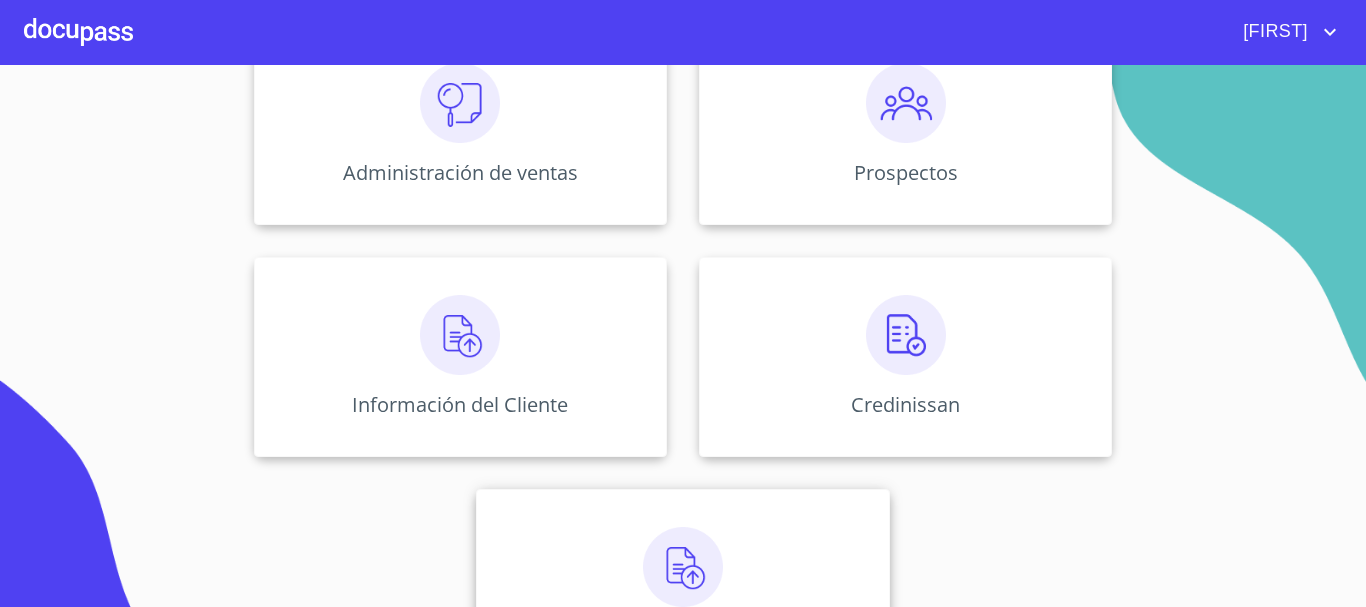 click at bounding box center (683, 567) 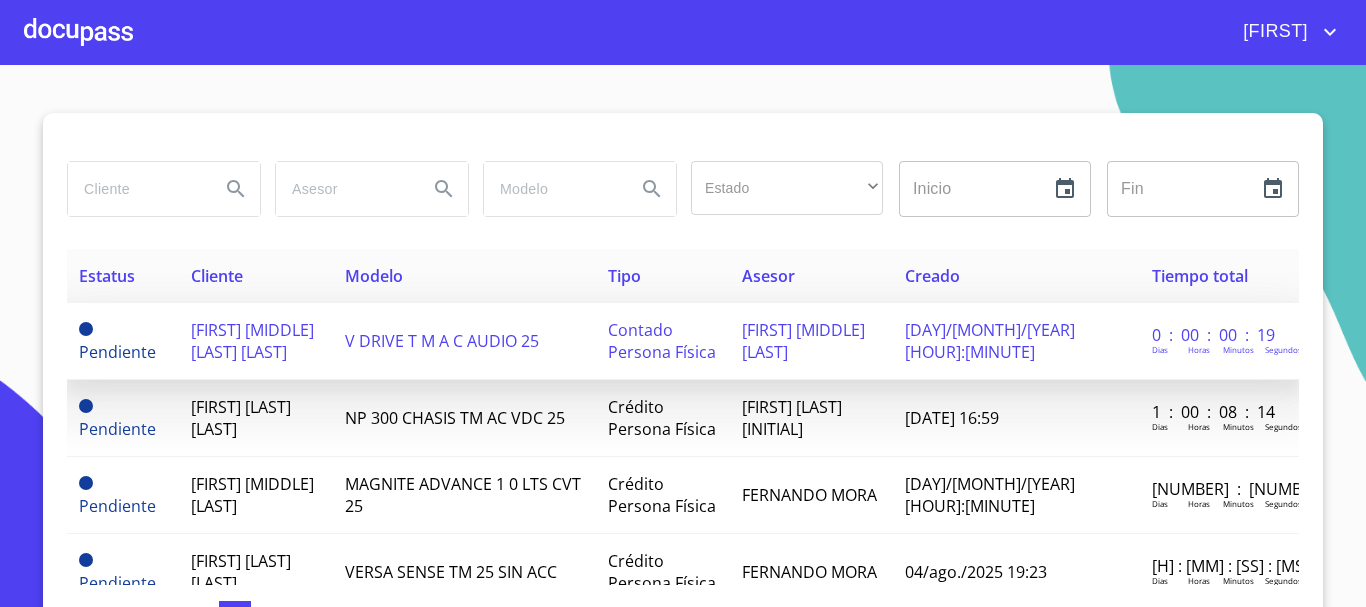 click on "[FIRST] [MIDDLE] [LAST] [LAST]" at bounding box center [256, 341] 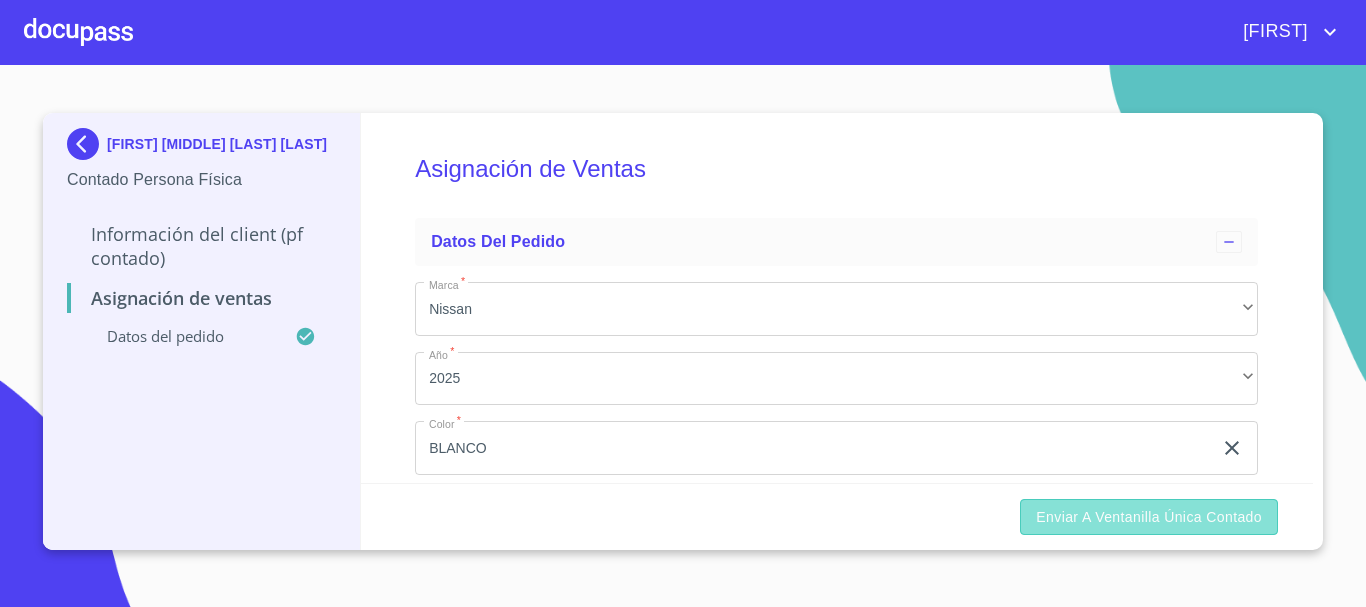 click on "Enviar a Ventanilla única contado" at bounding box center [1149, 517] 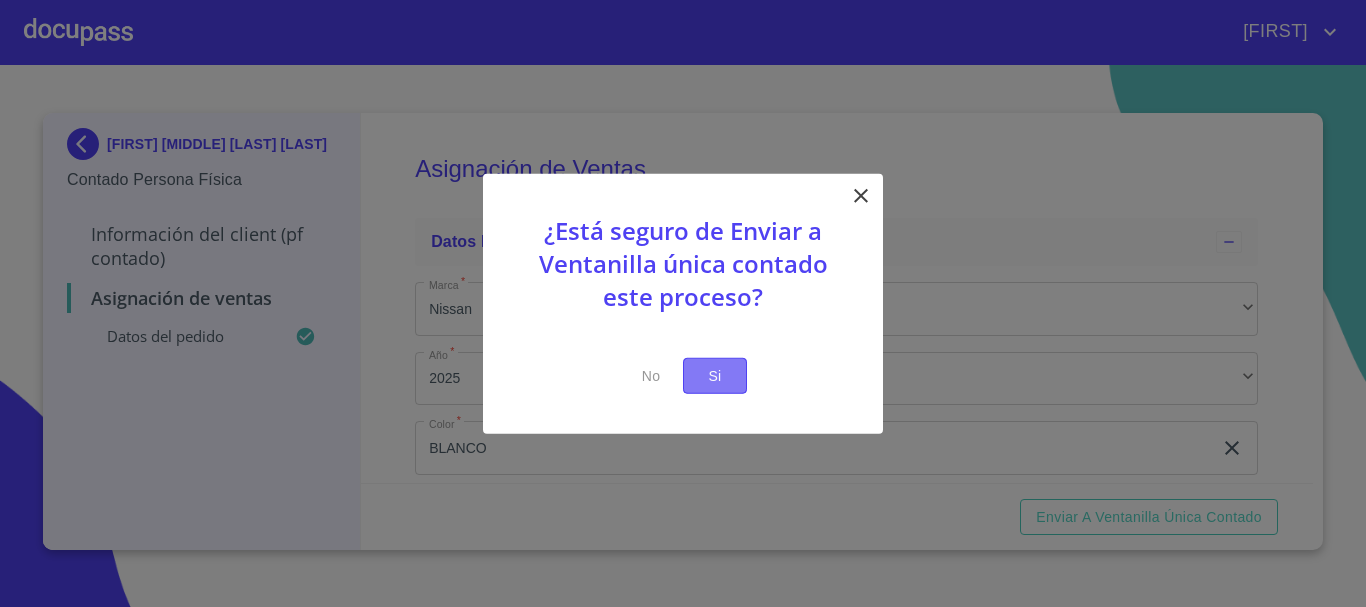 click on "Si" at bounding box center (715, 375) 